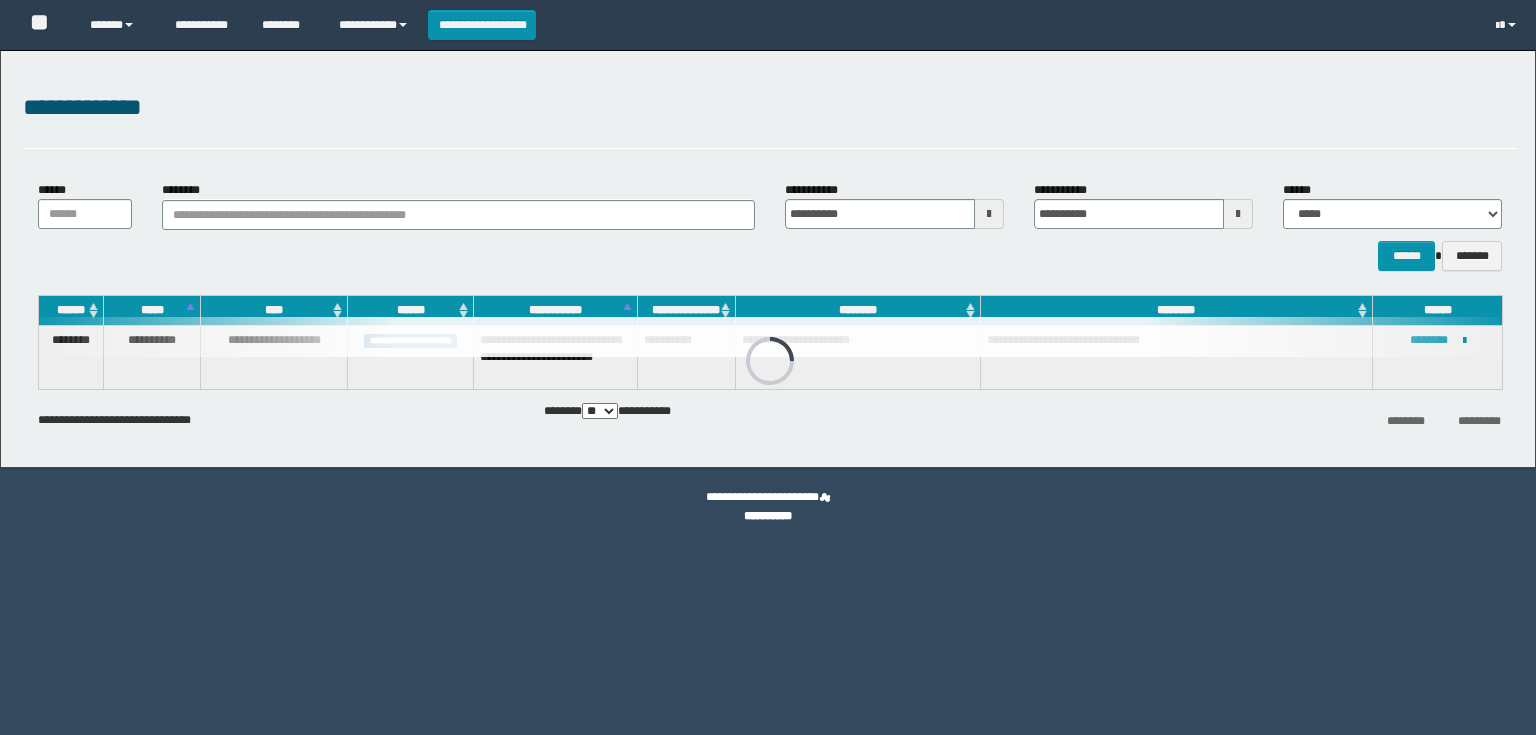 scroll, scrollTop: 0, scrollLeft: 0, axis: both 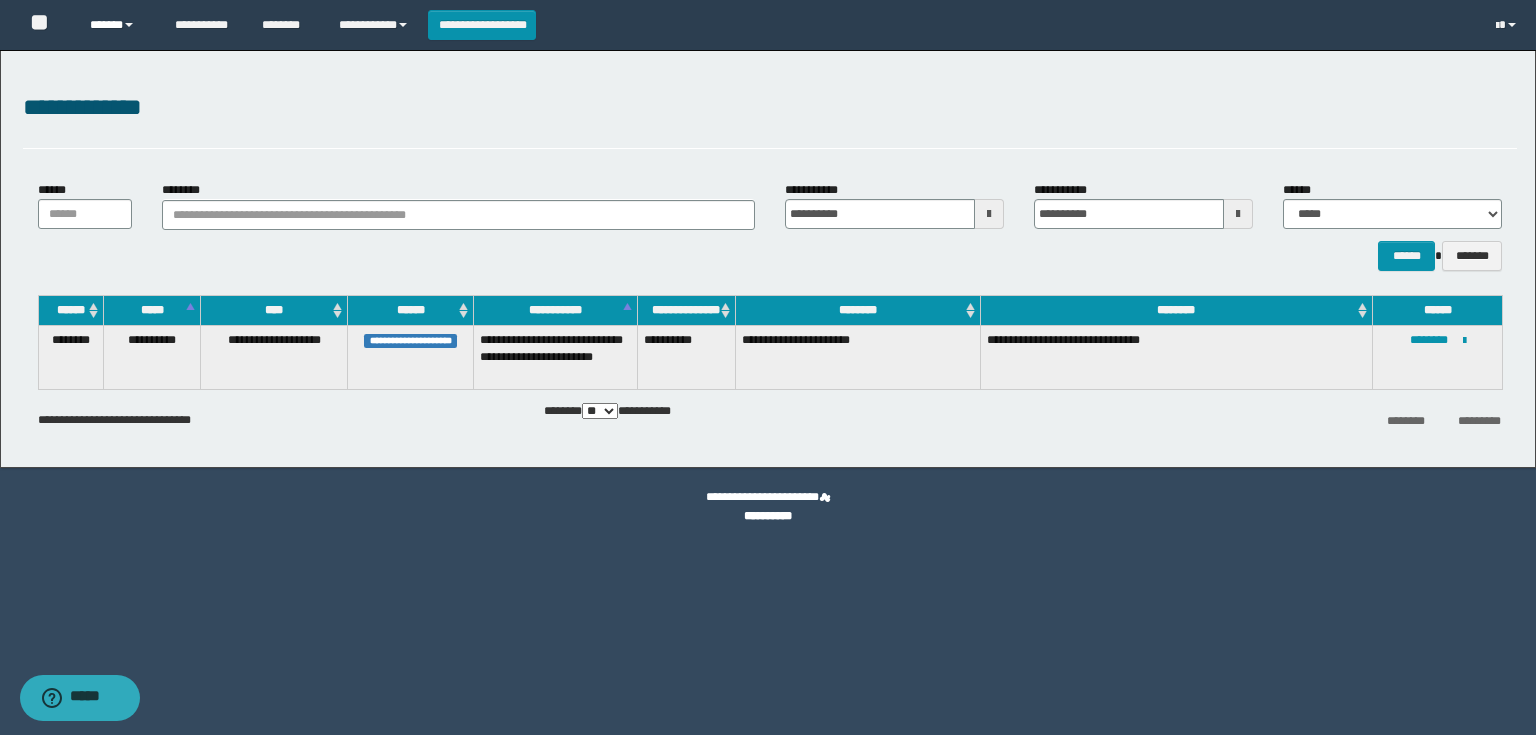 drag, startPoint x: 123, startPoint y: 20, endPoint x: 108, endPoint y: 60, distance: 42.72002 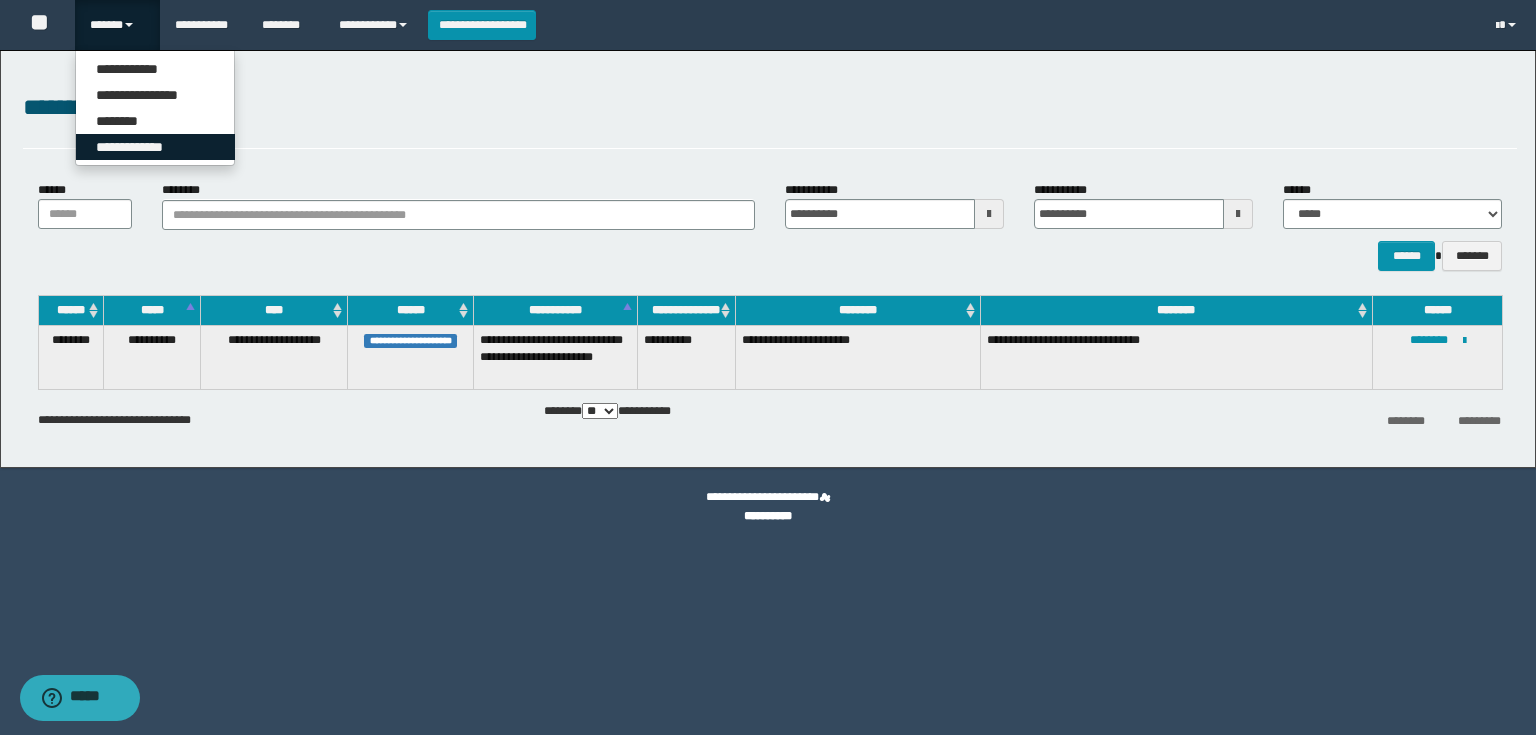 click on "**********" at bounding box center (155, 147) 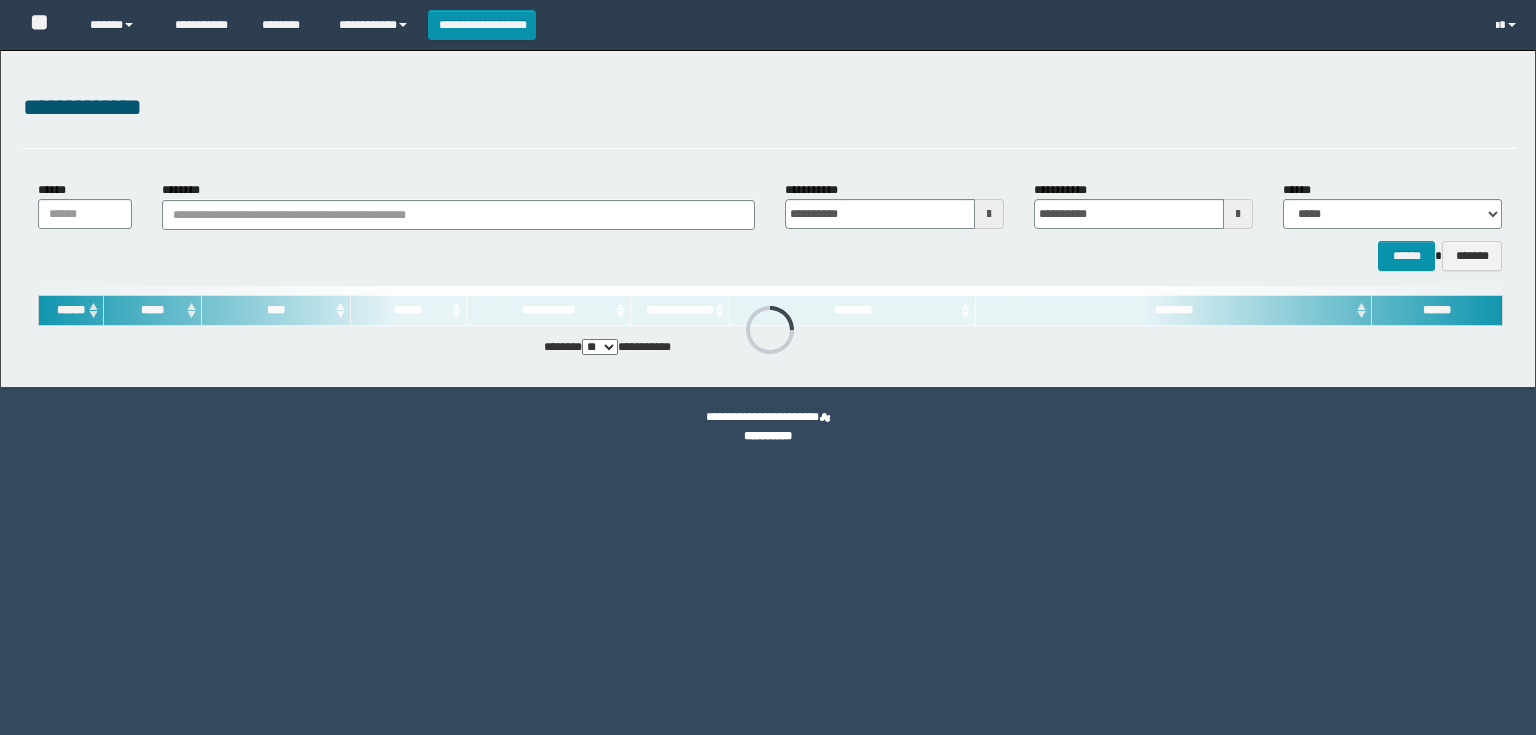 scroll, scrollTop: 0, scrollLeft: 0, axis: both 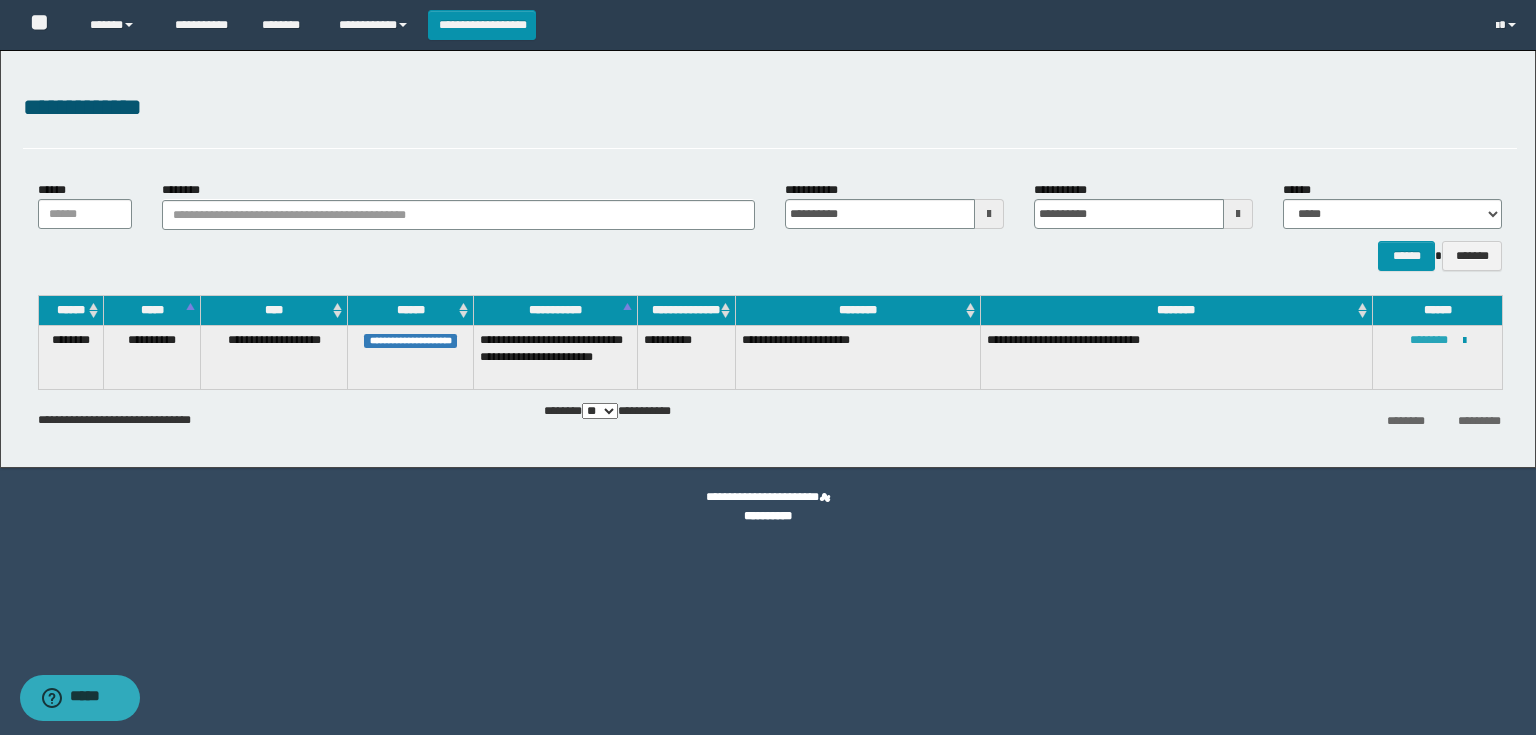 click on "********" at bounding box center (1429, 340) 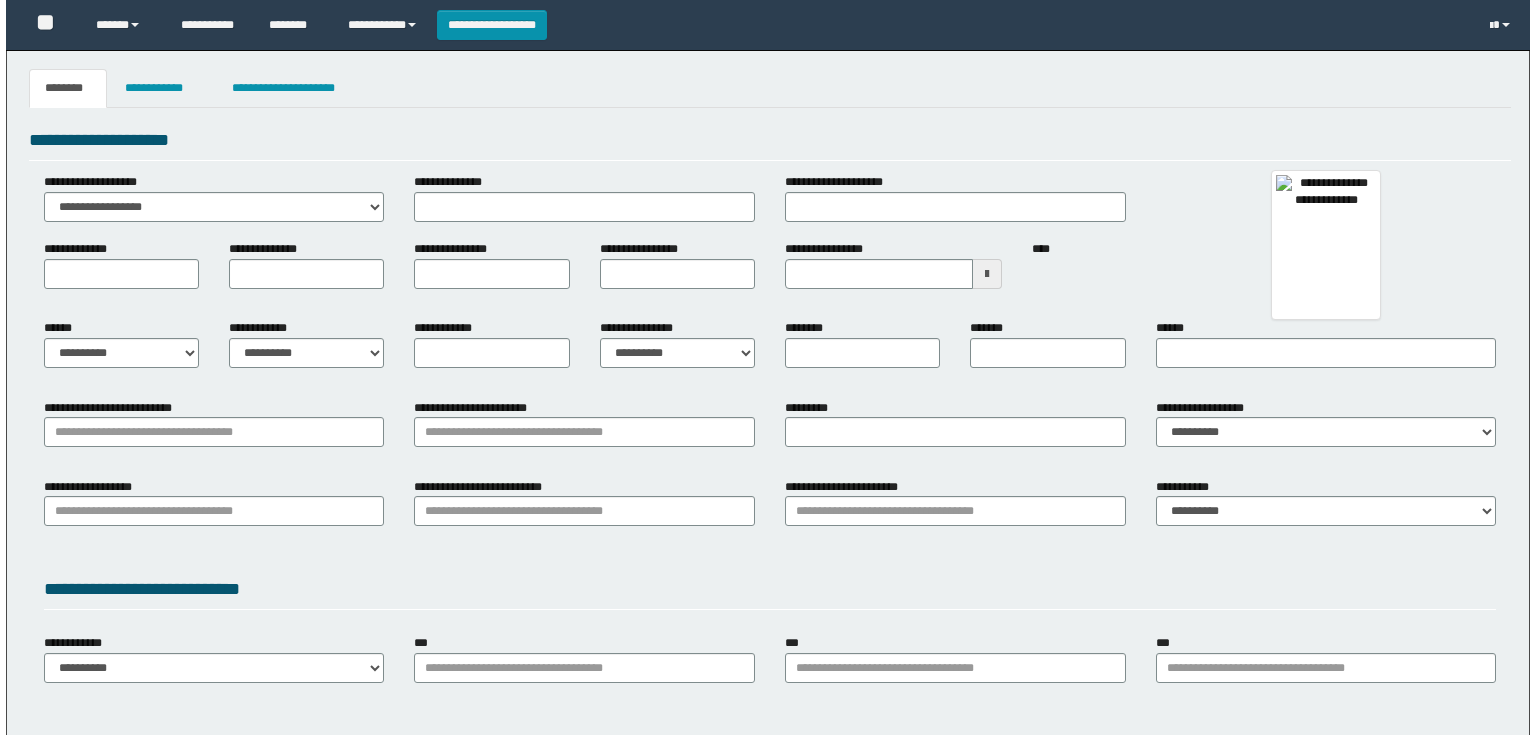 scroll, scrollTop: 0, scrollLeft: 0, axis: both 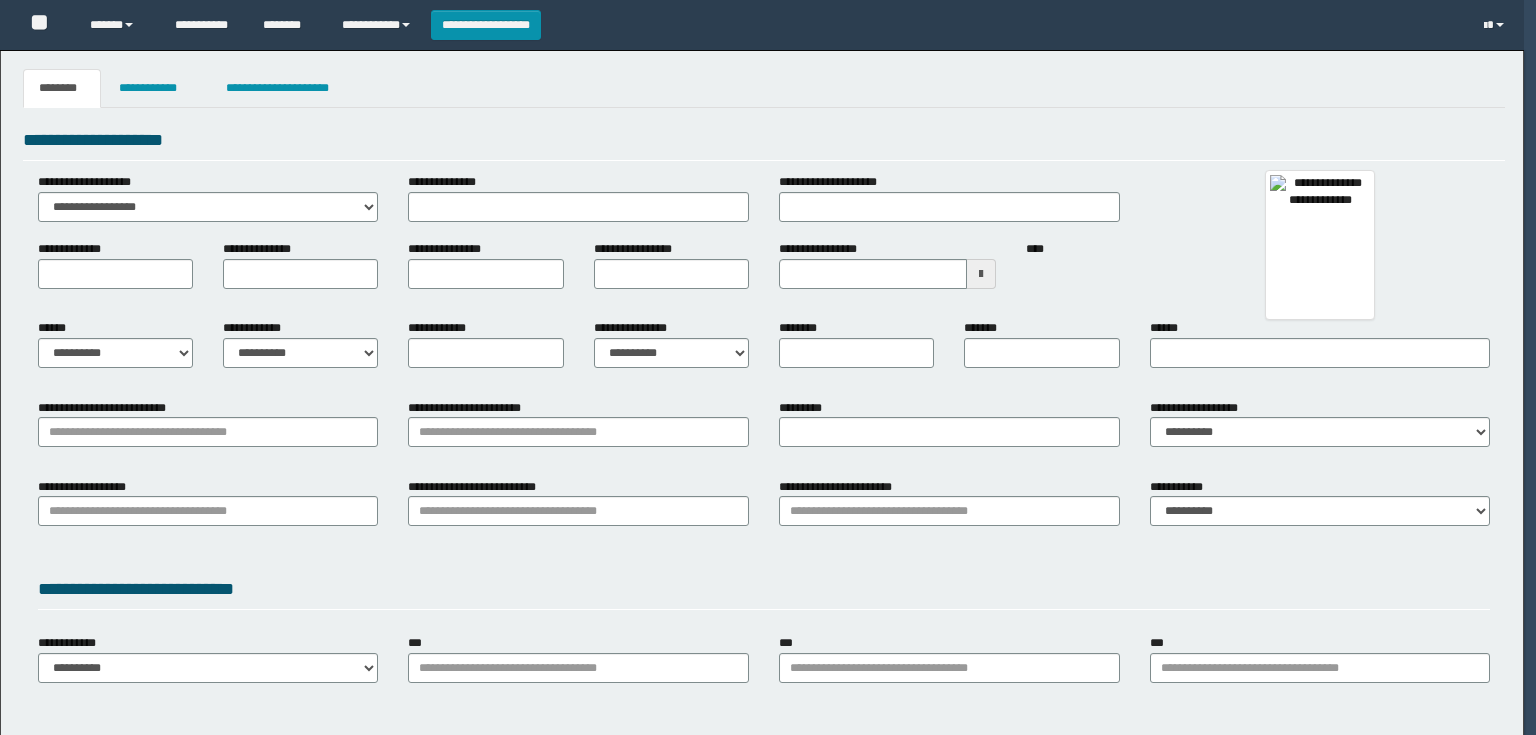type 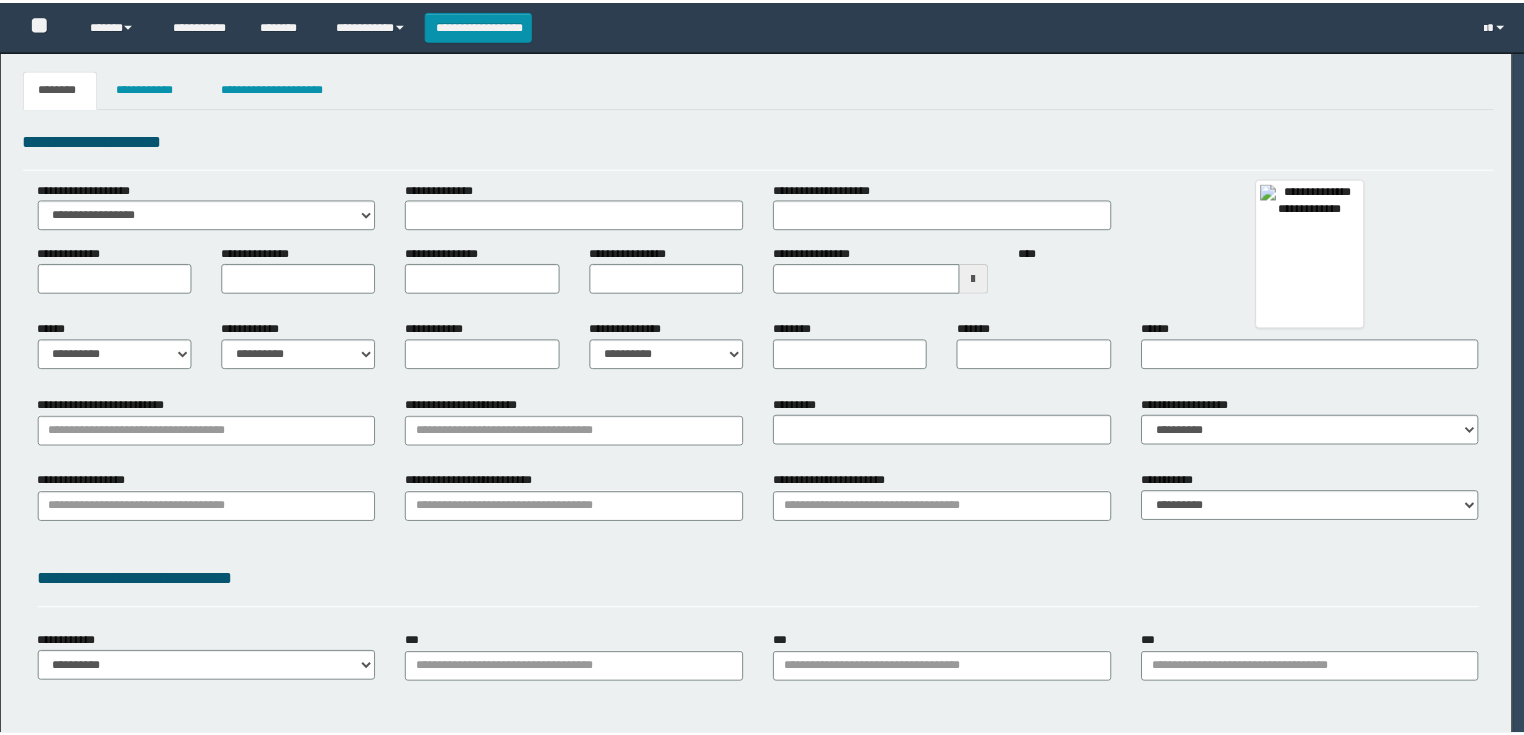 scroll, scrollTop: 0, scrollLeft: 0, axis: both 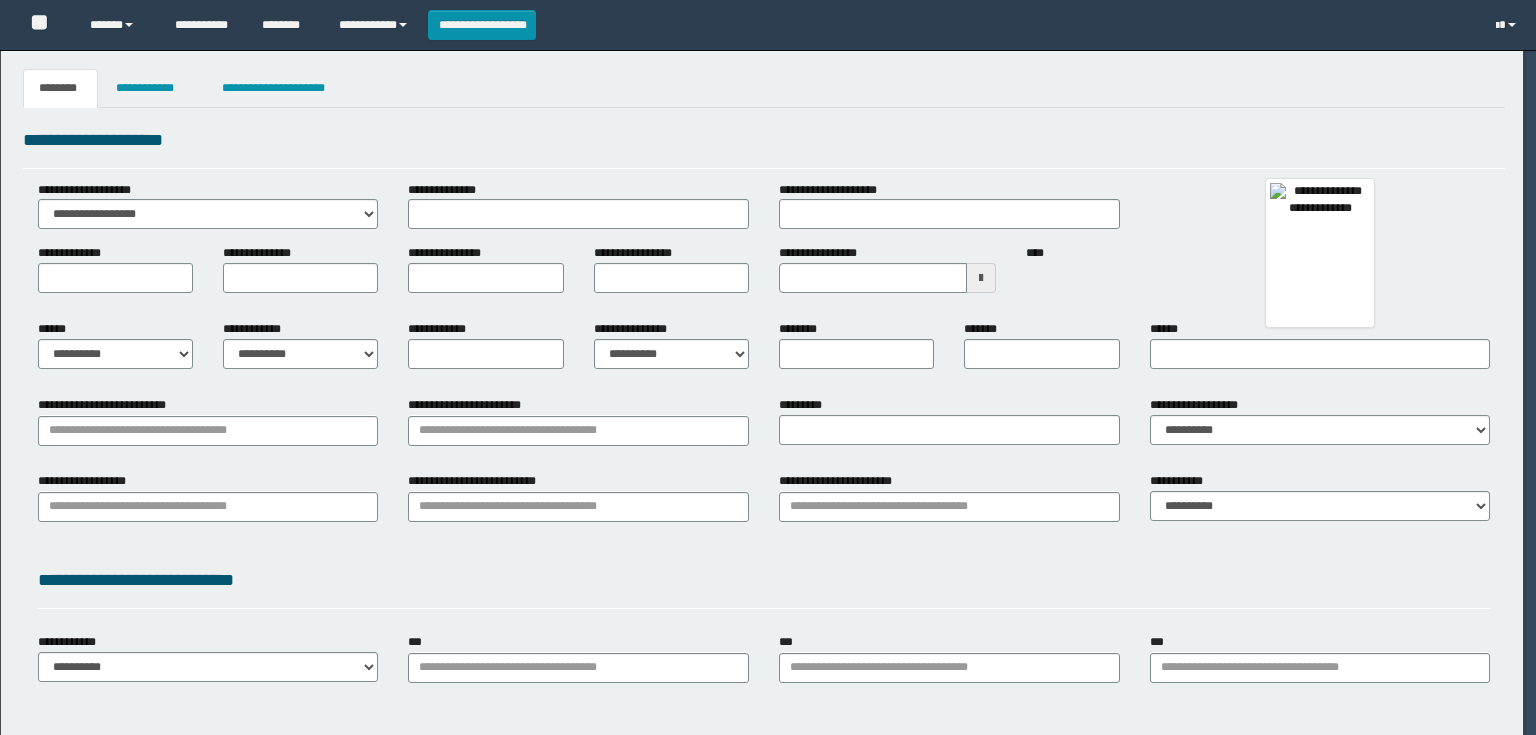 type on "**********" 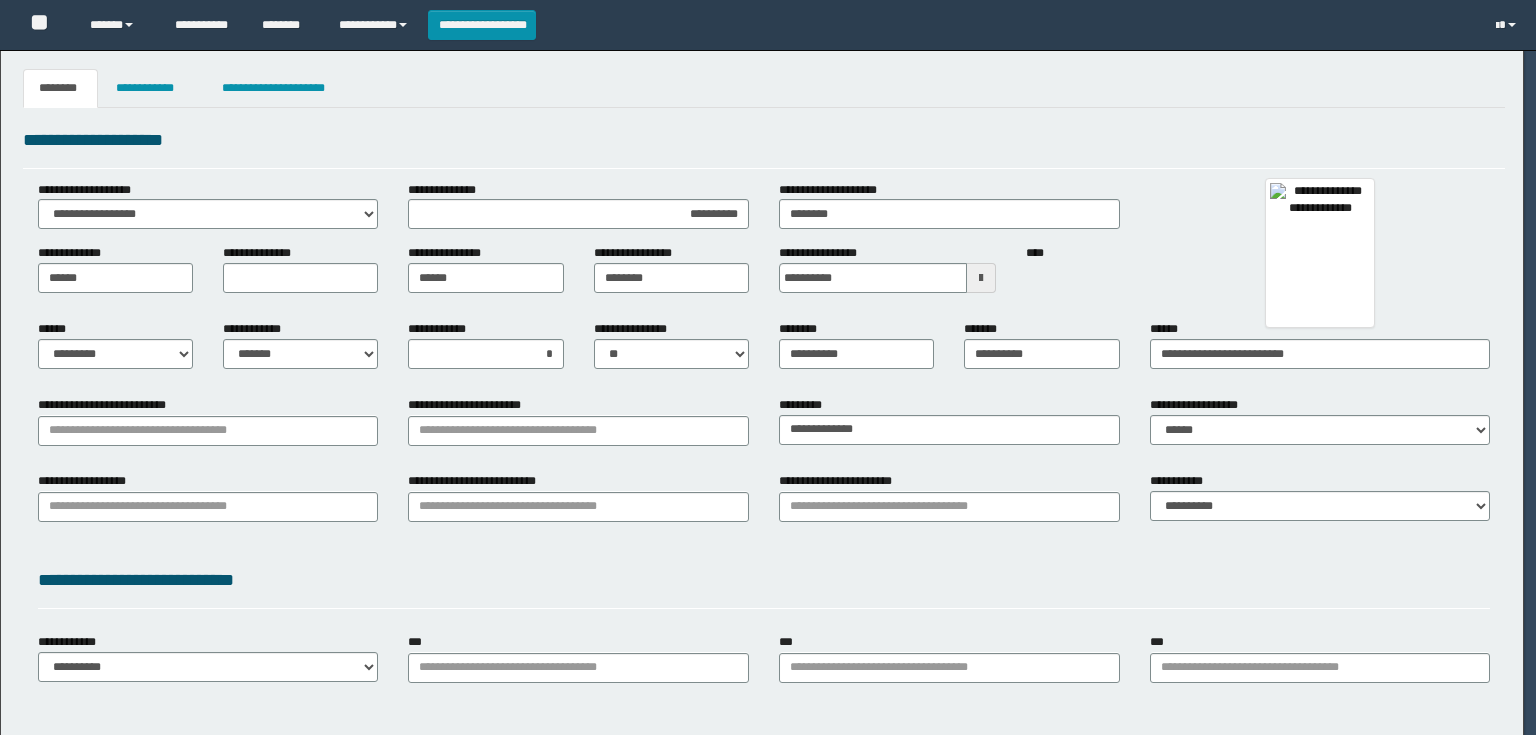 select on "**" 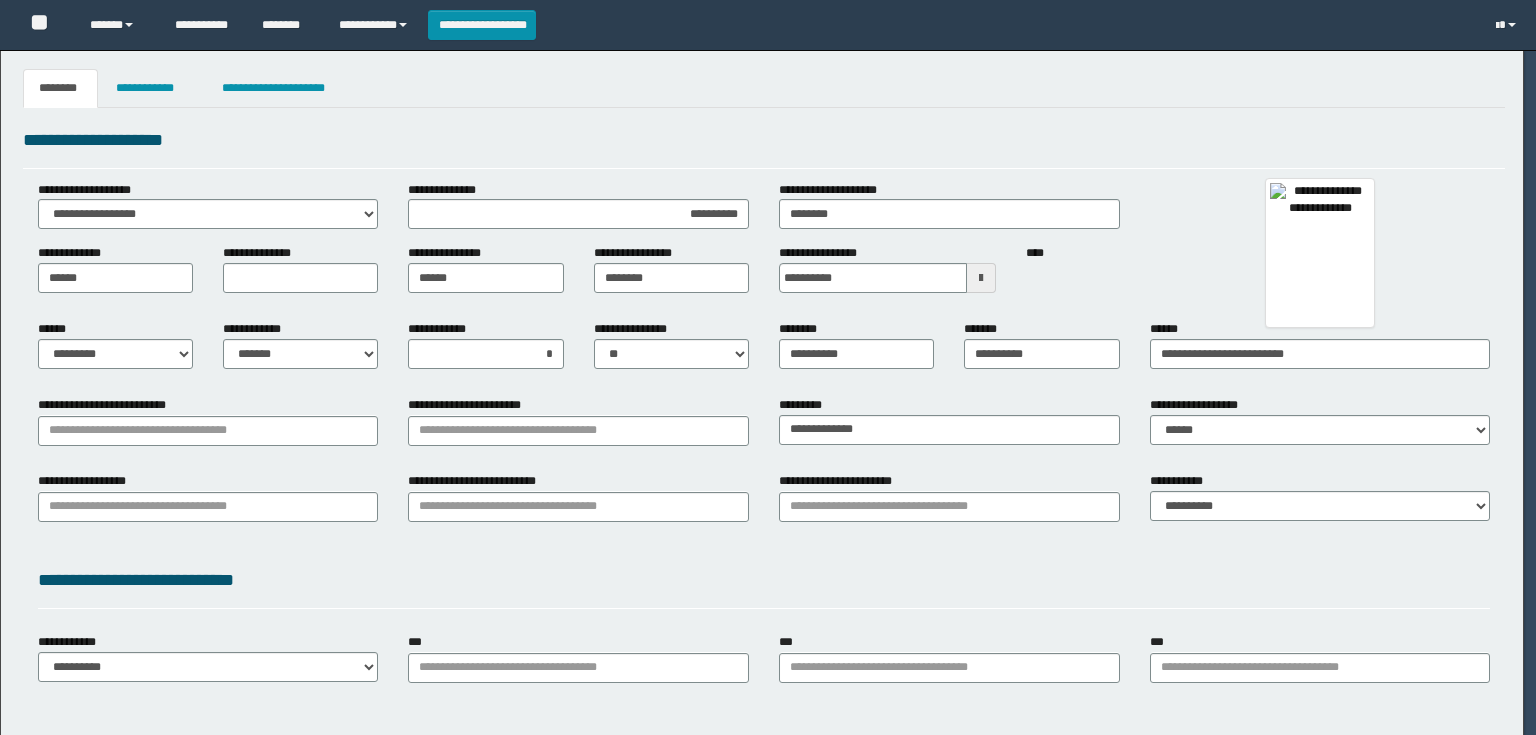 select 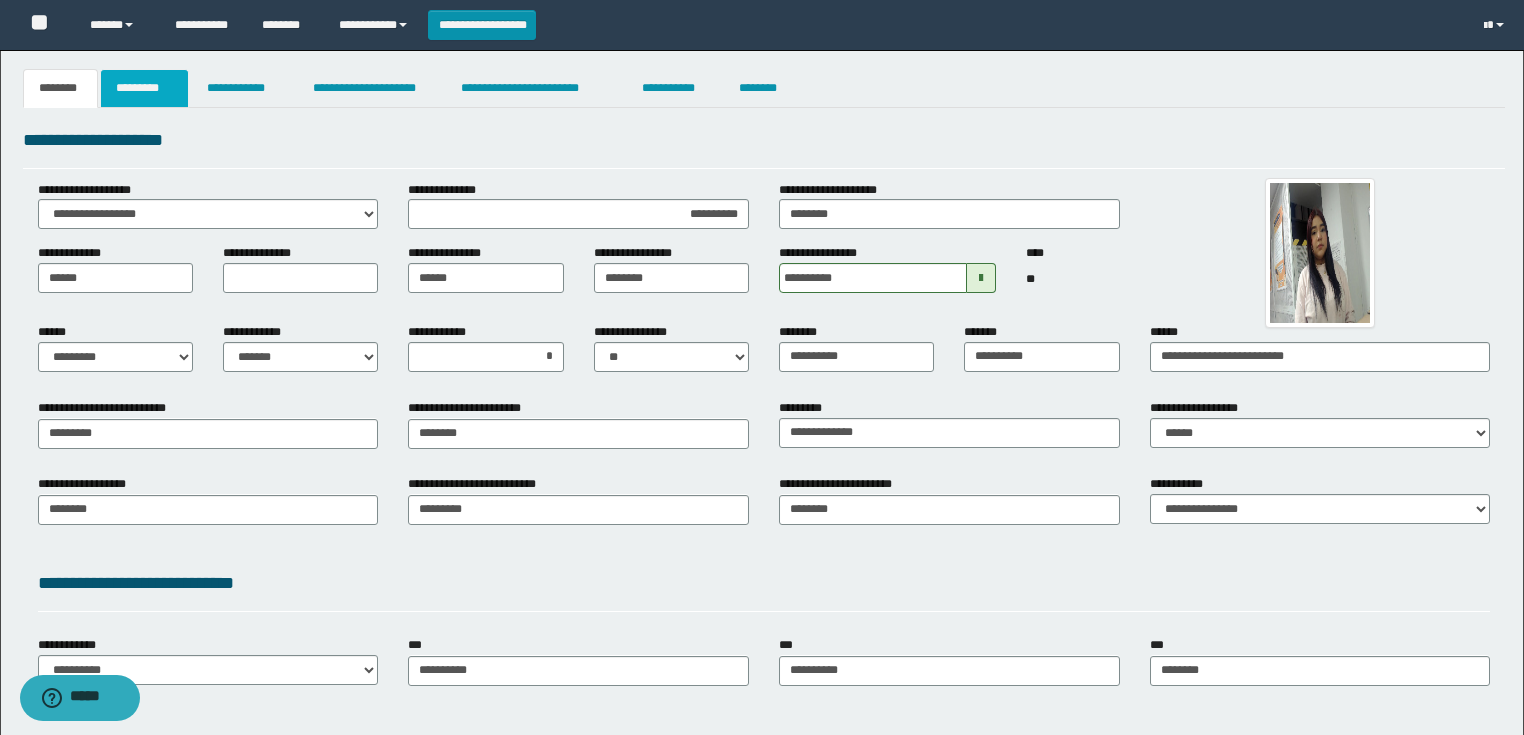 click on "*********" at bounding box center (144, 88) 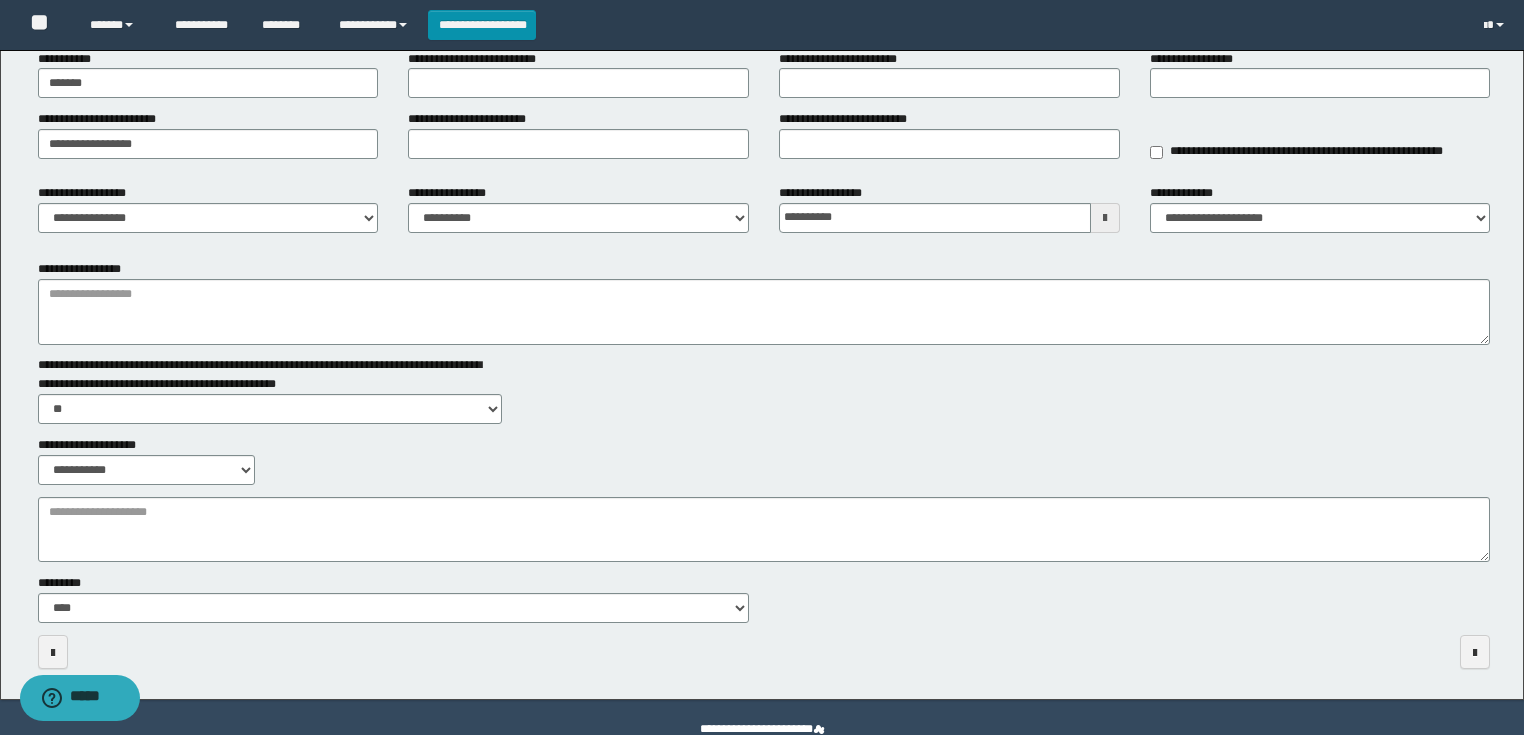 scroll, scrollTop: 160, scrollLeft: 0, axis: vertical 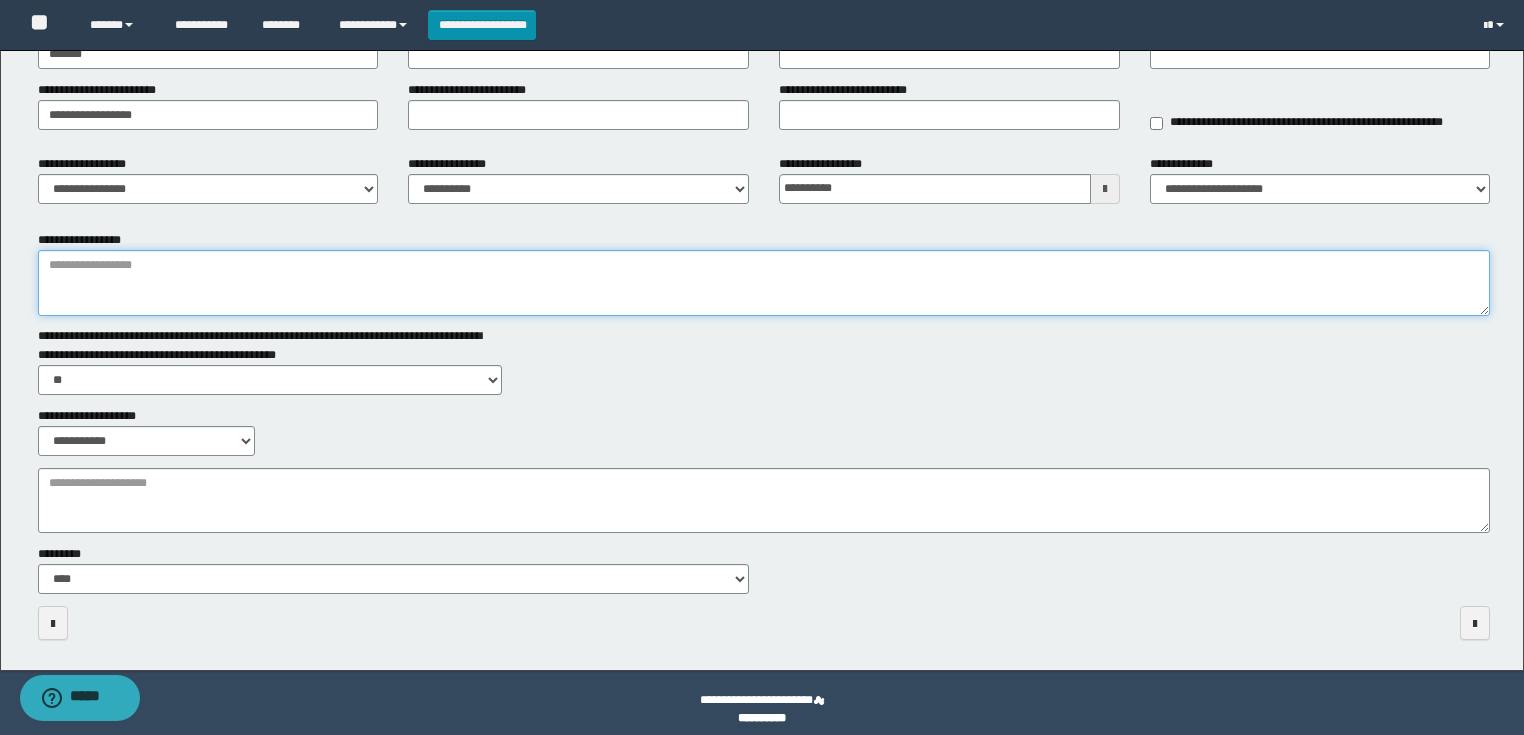 click on "**********" at bounding box center [764, 283] 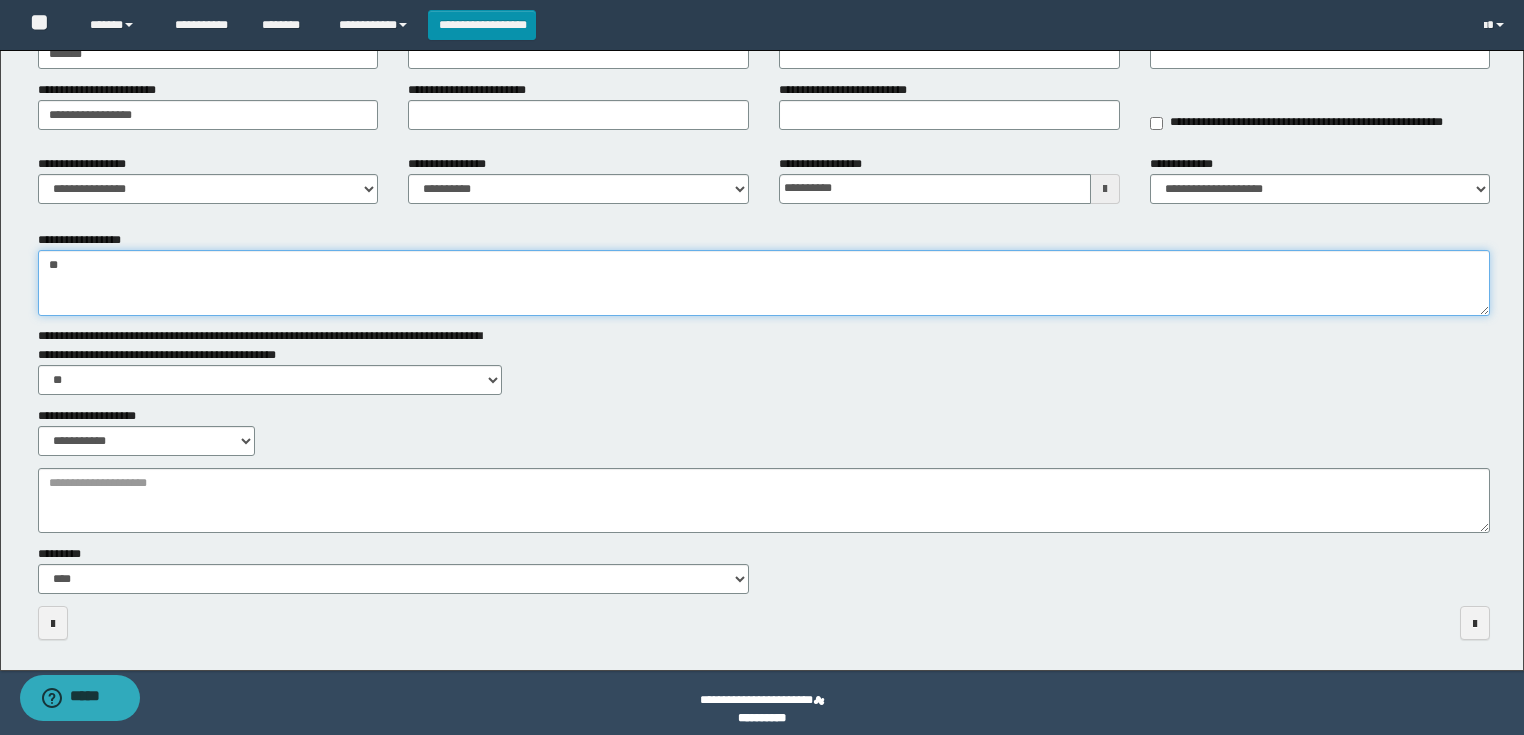 type on "*" 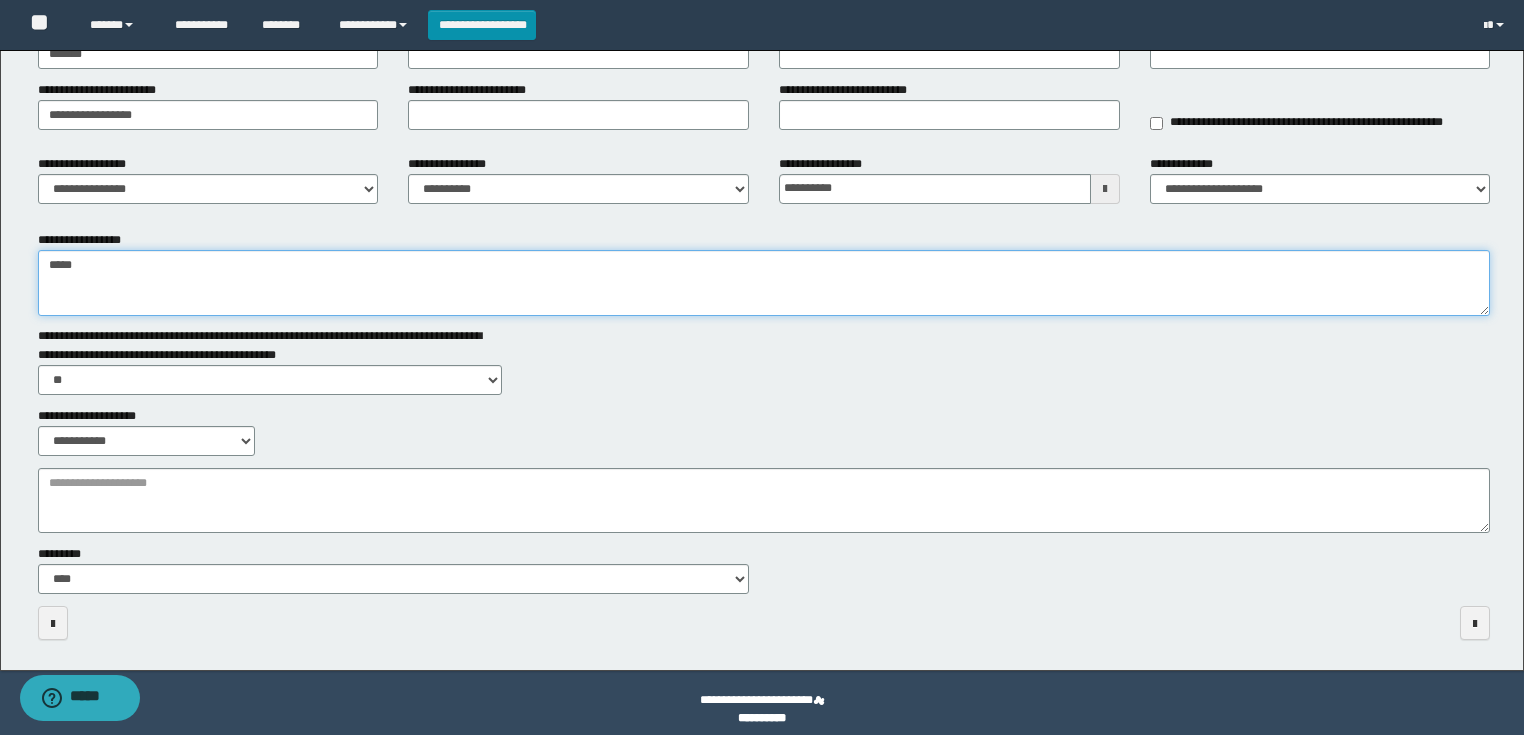 type on "****" 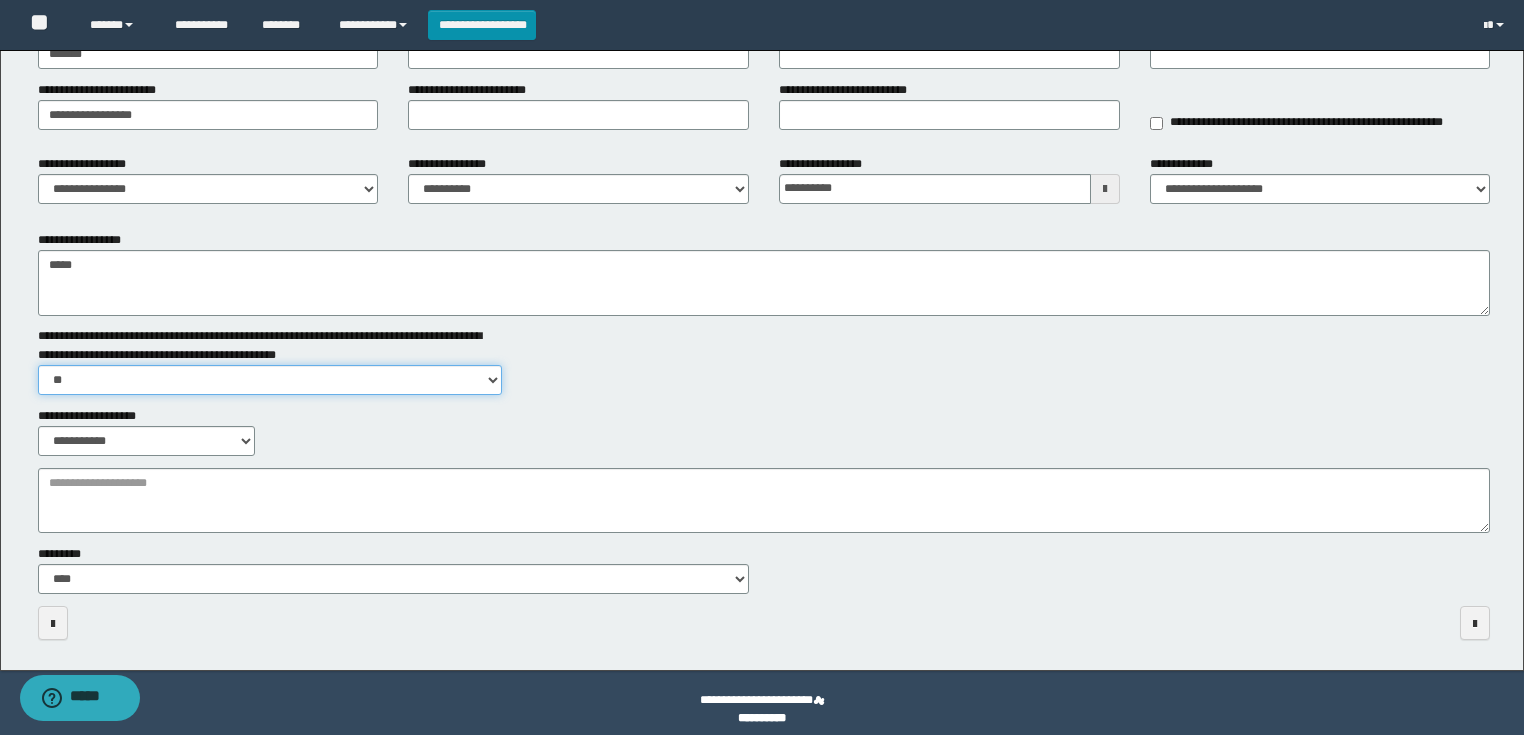 click on "**
**" at bounding box center (270, 380) 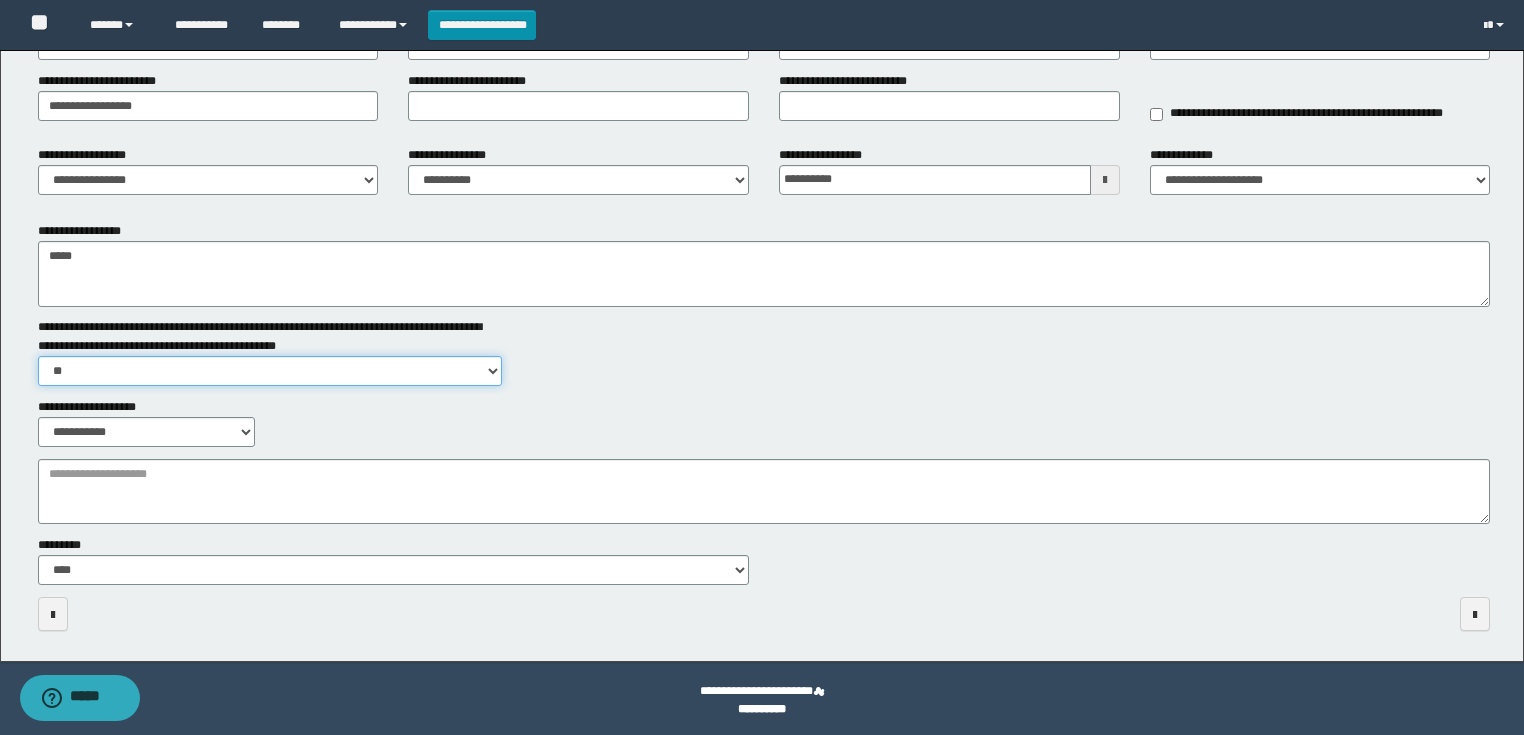 scroll, scrollTop: 172, scrollLeft: 0, axis: vertical 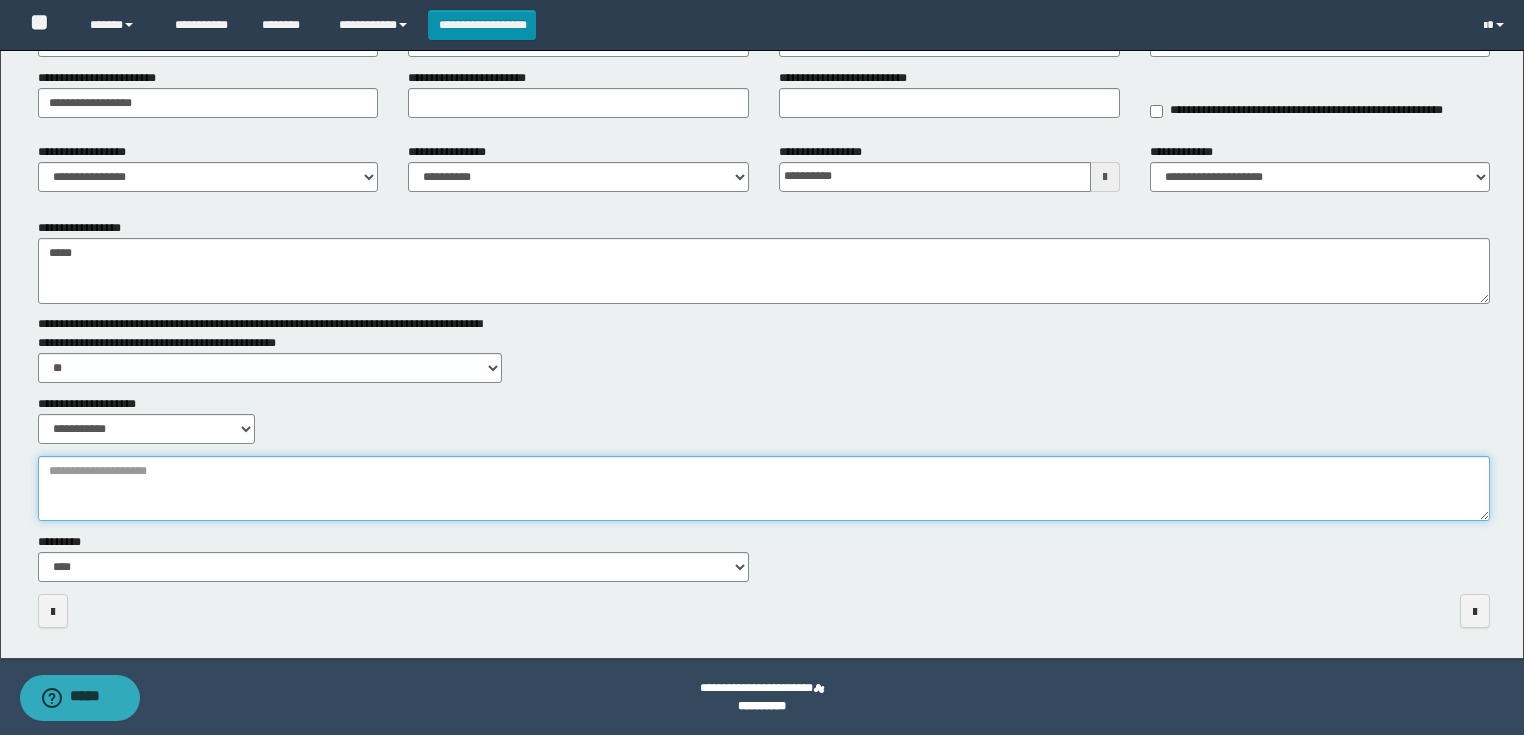 click on "**********" at bounding box center (764, 489) 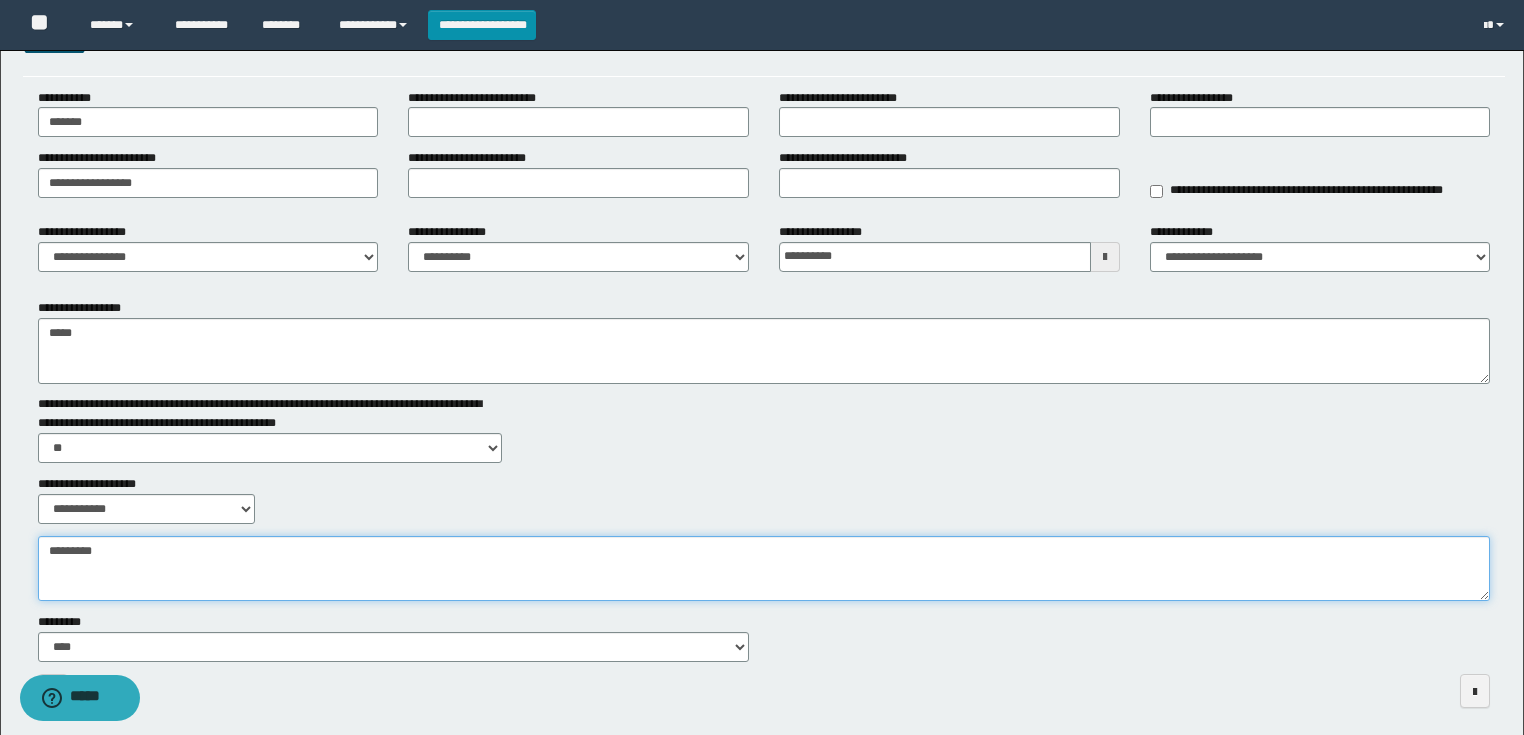 scroll, scrollTop: 0, scrollLeft: 0, axis: both 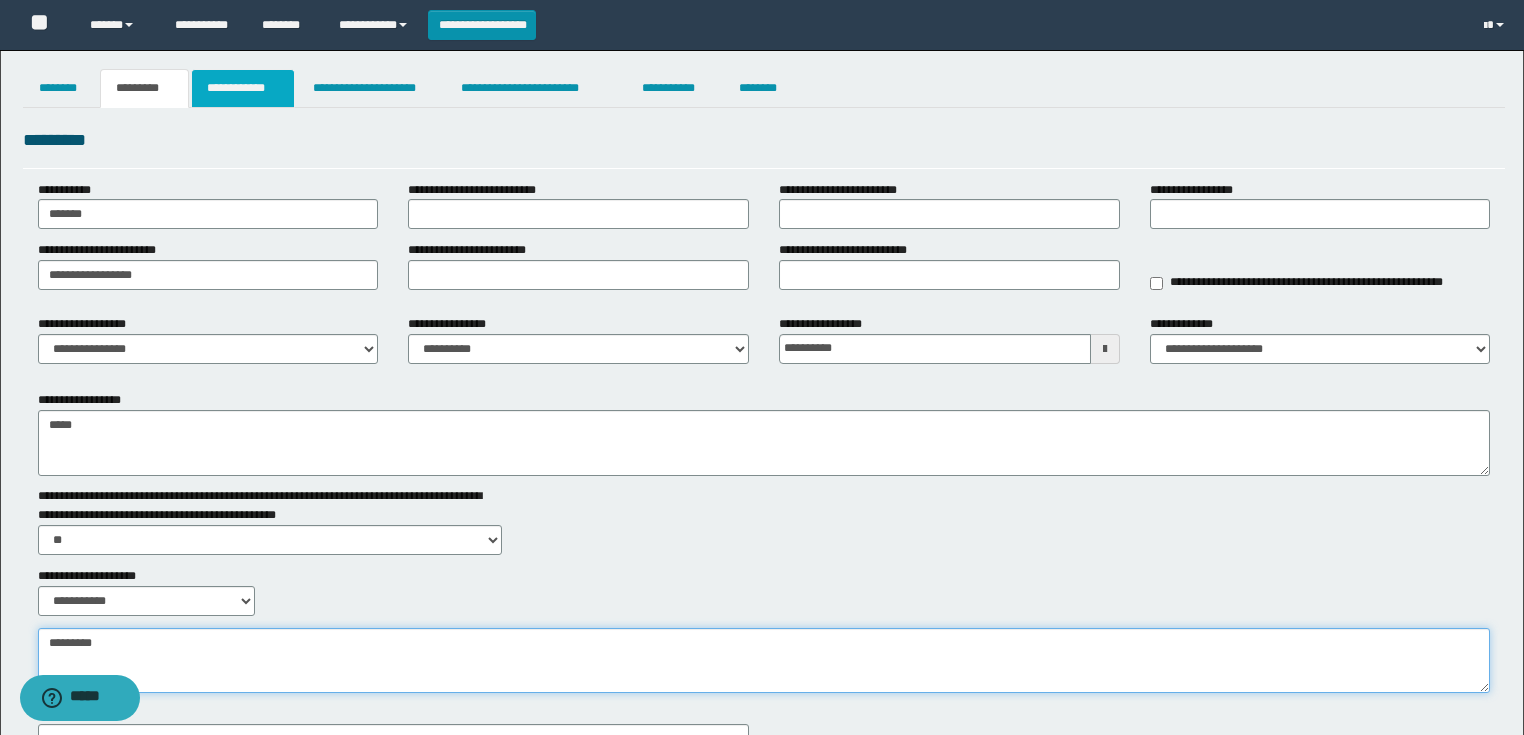 type on "*********" 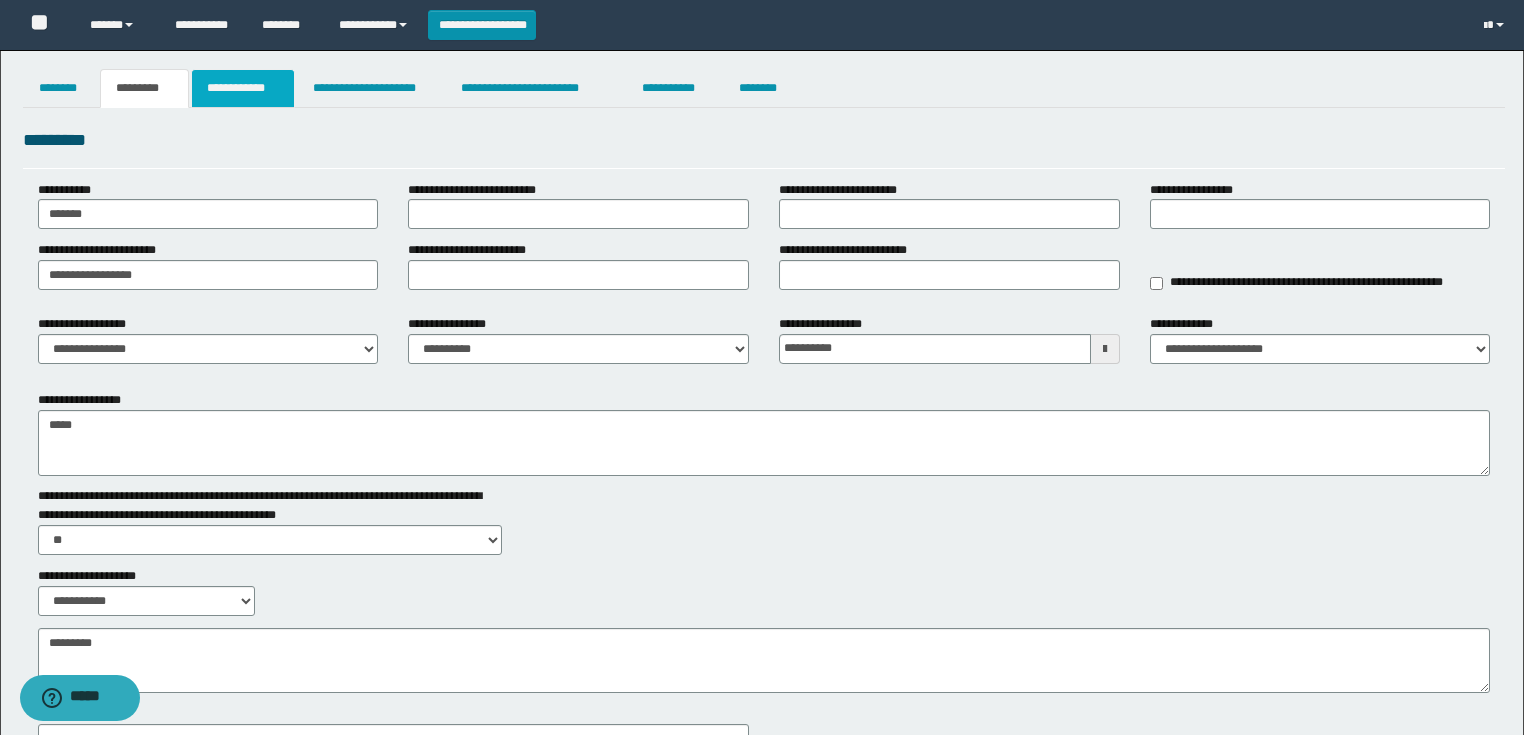 click on "**********" at bounding box center (243, 88) 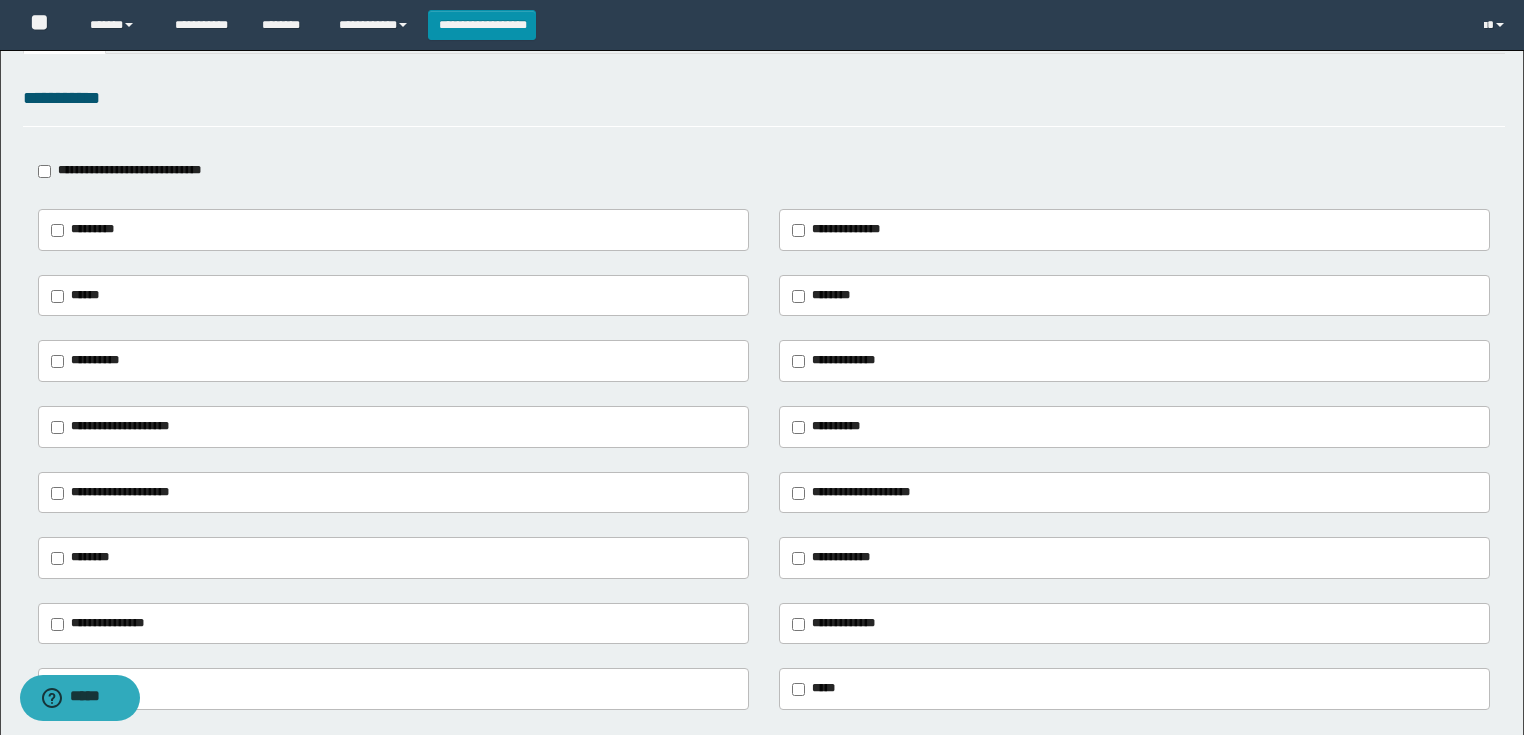 scroll, scrollTop: 0, scrollLeft: 0, axis: both 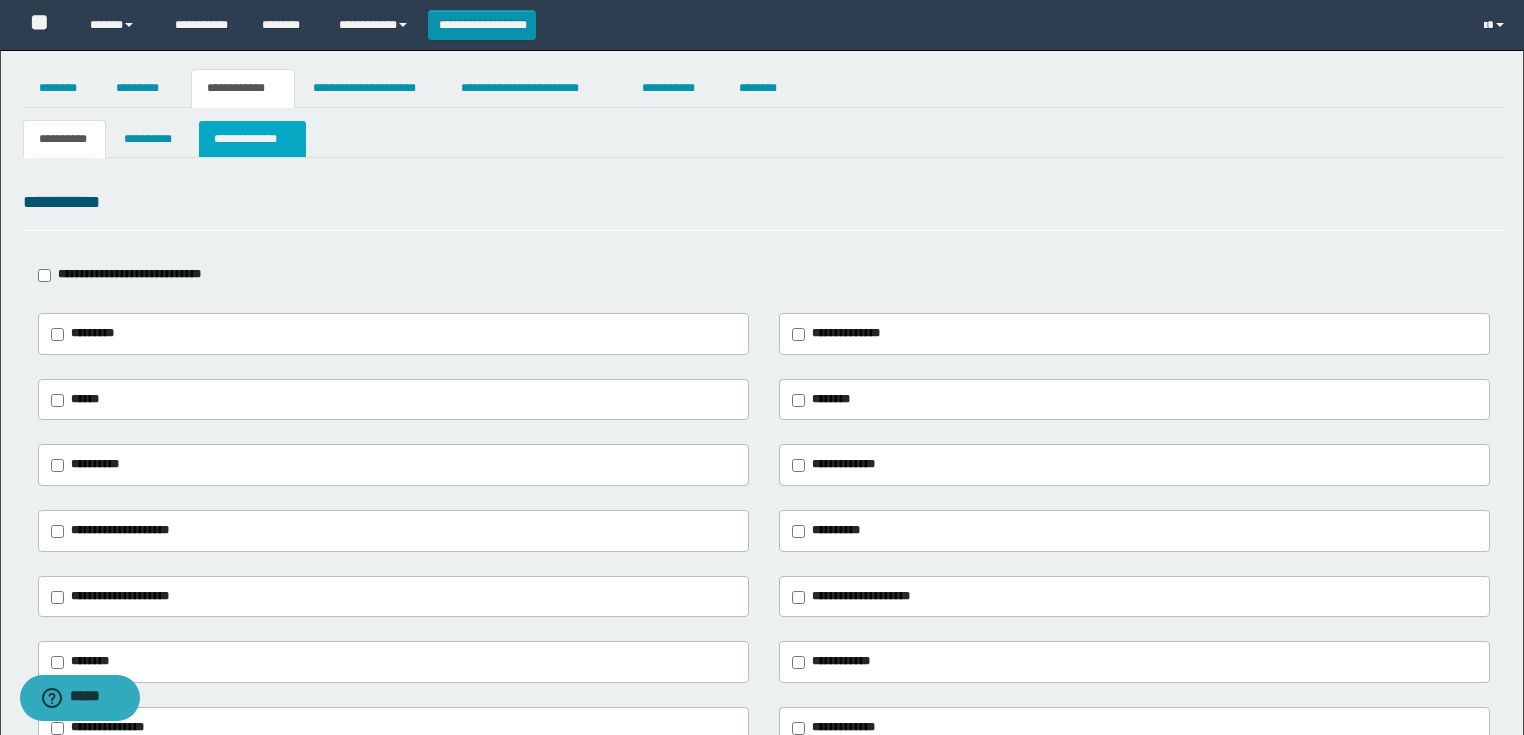 click on "**********" at bounding box center (252, 139) 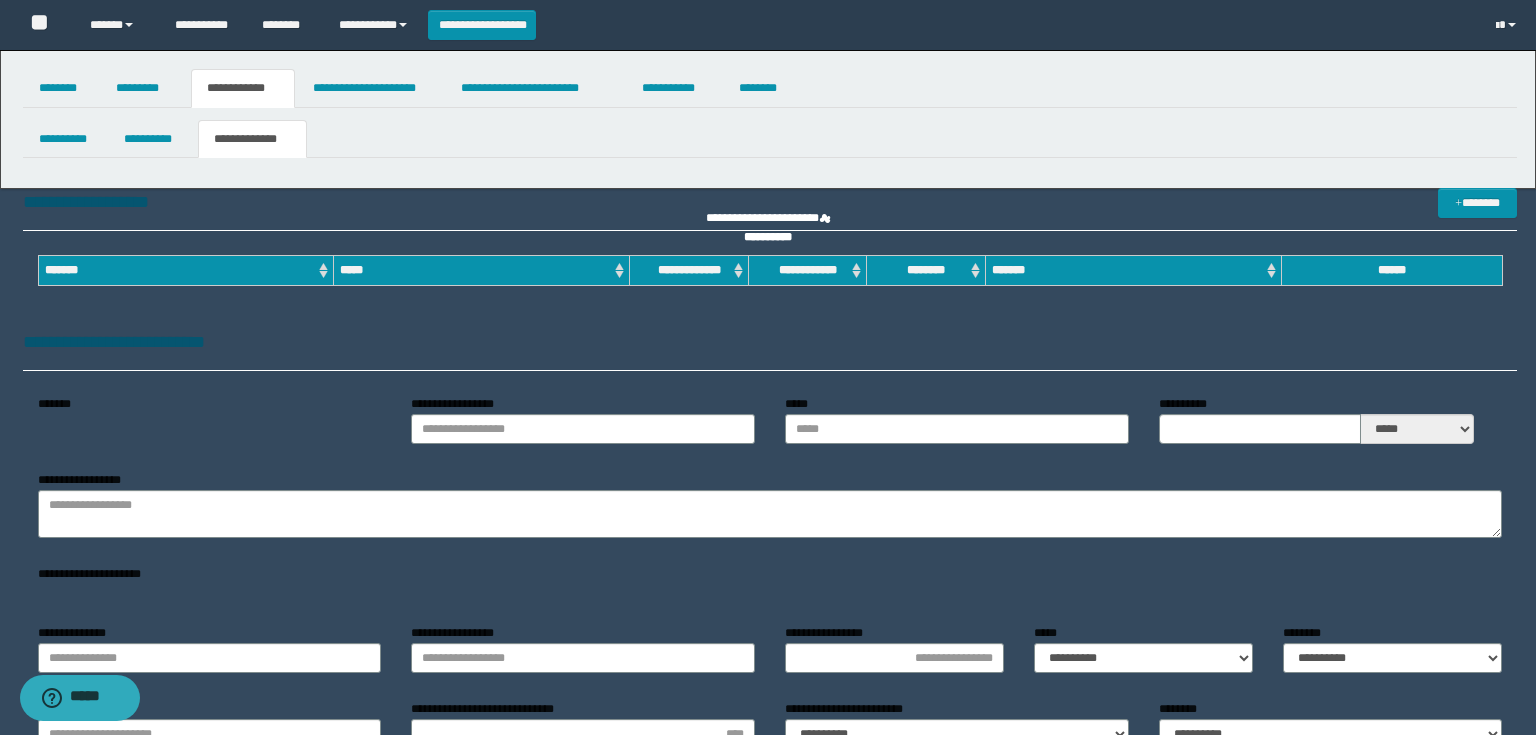 type on "**********" 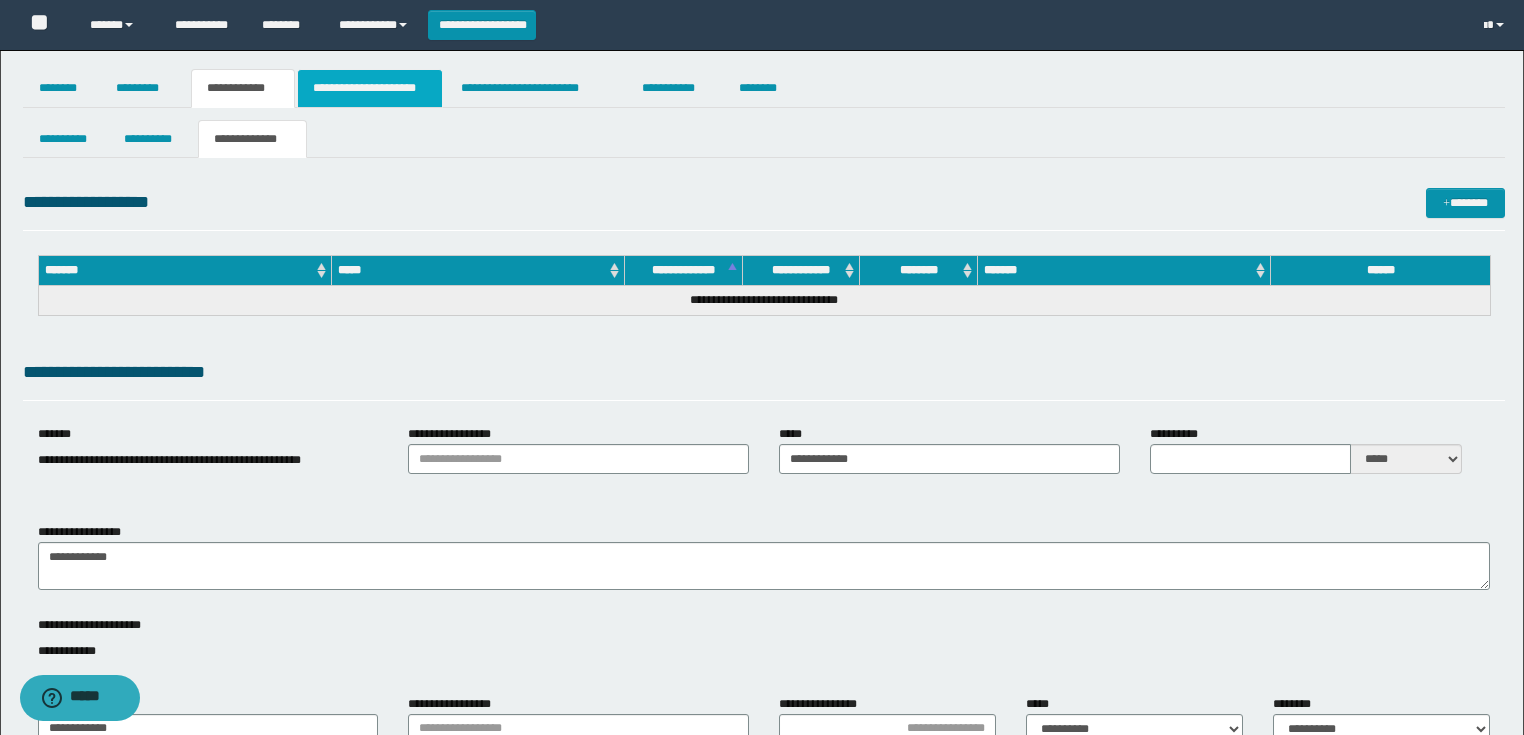 click on "**********" at bounding box center [370, 88] 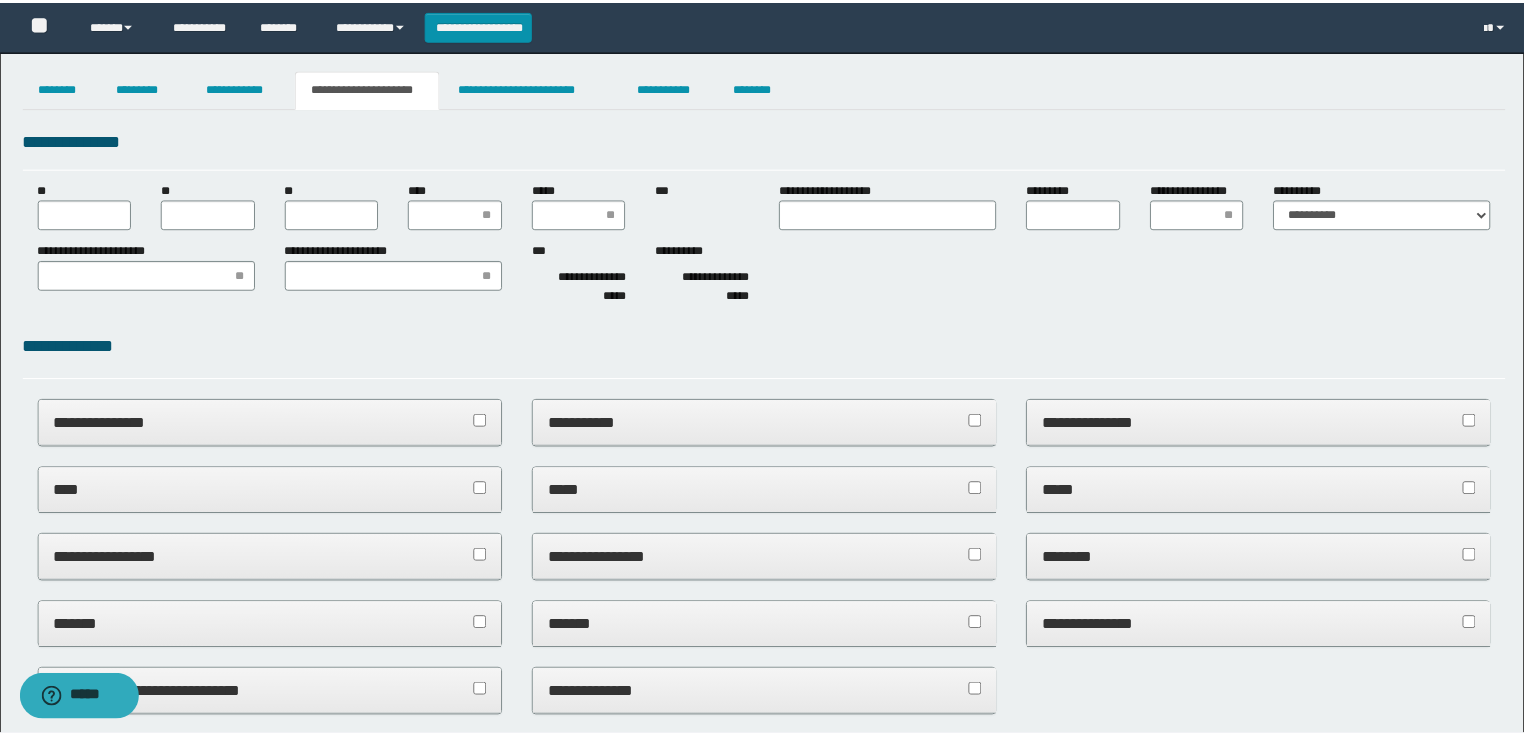 scroll, scrollTop: 0, scrollLeft: 0, axis: both 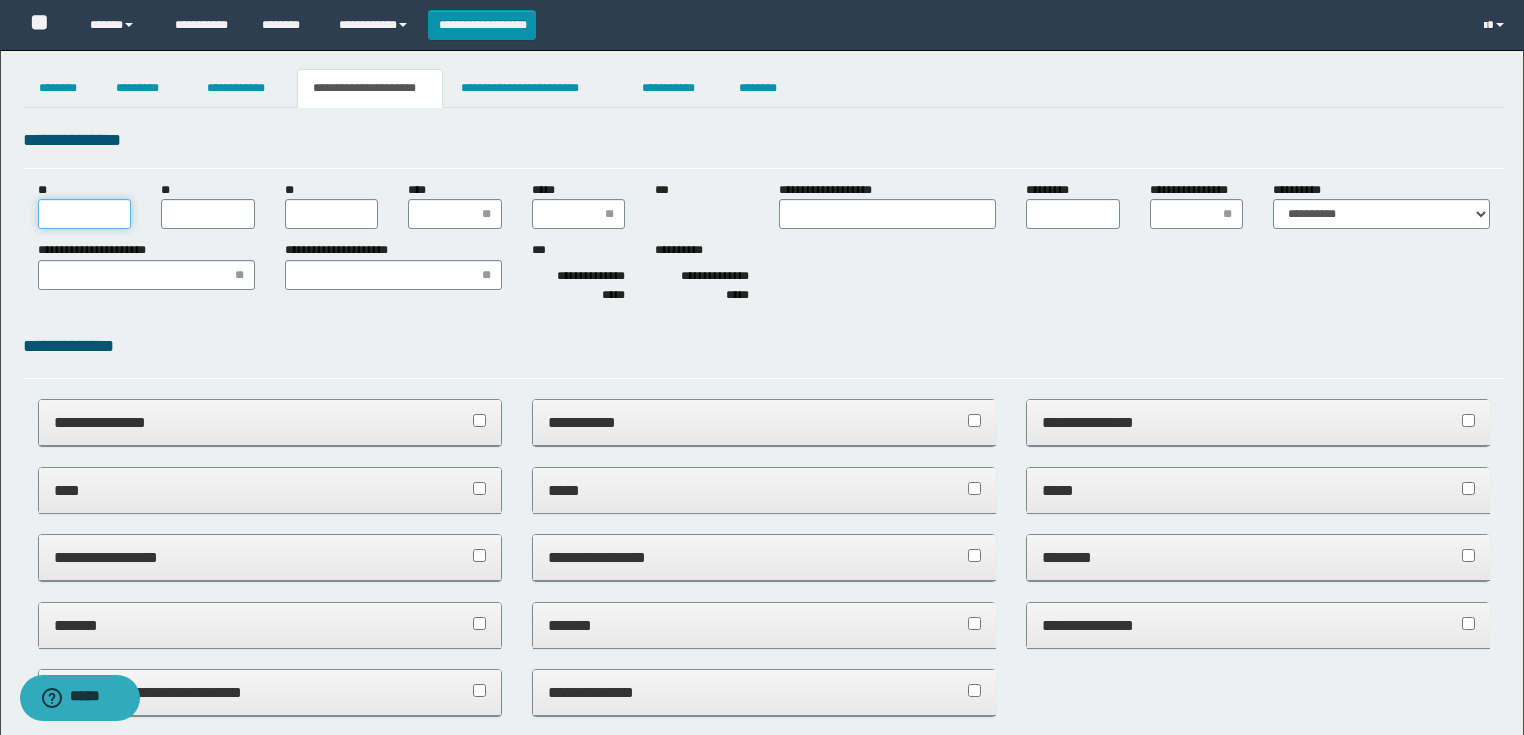 click on "**" at bounding box center (85, 214) 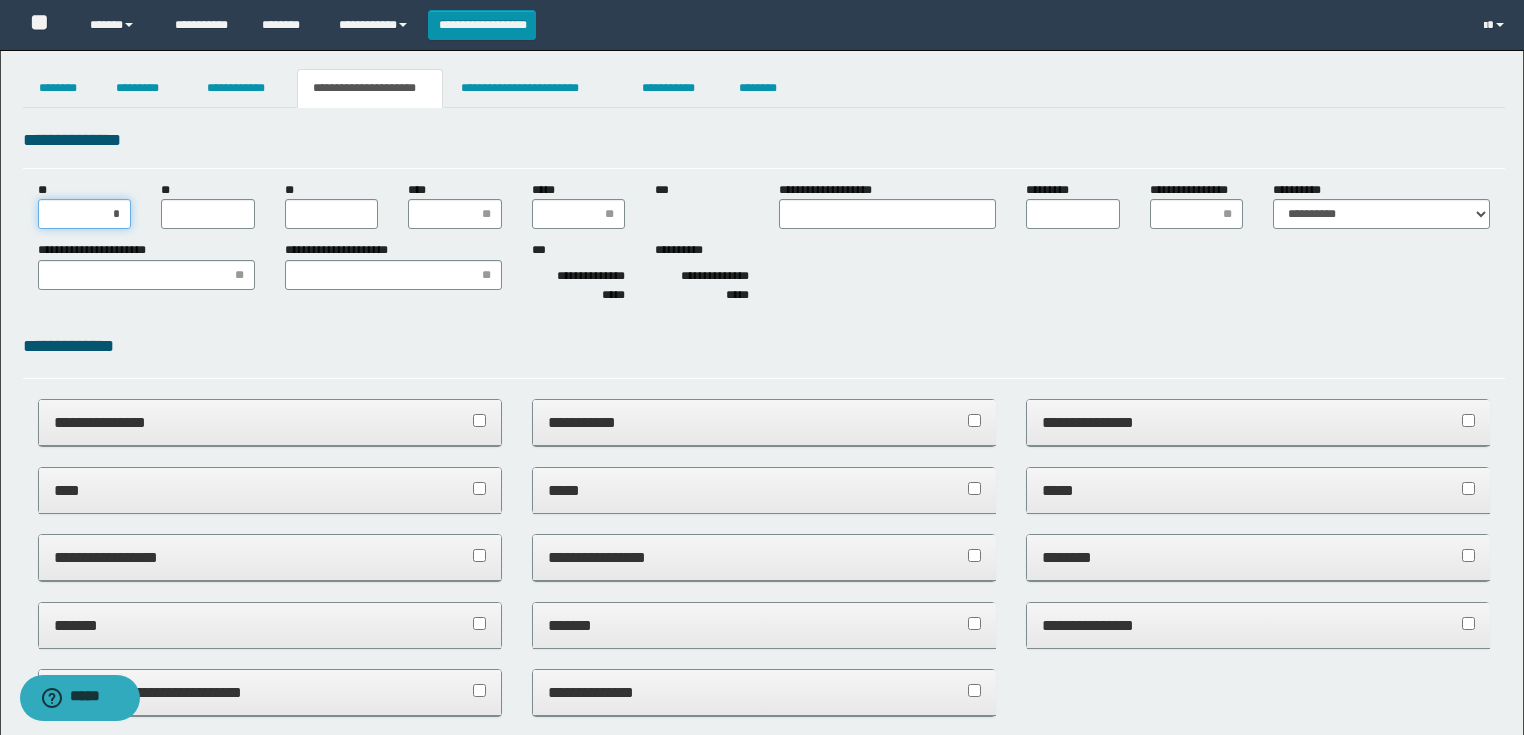 type on "**" 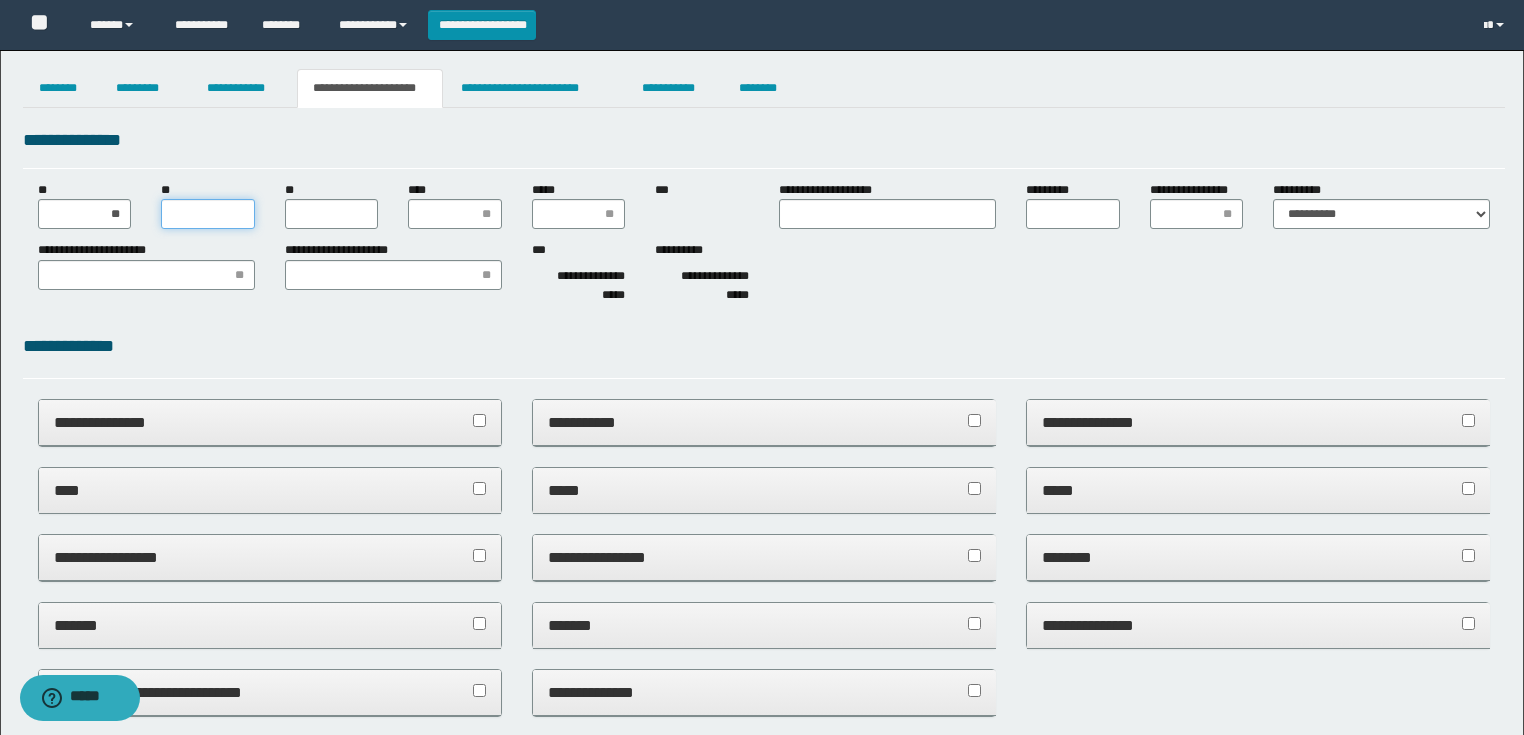click on "**" at bounding box center (208, 214) 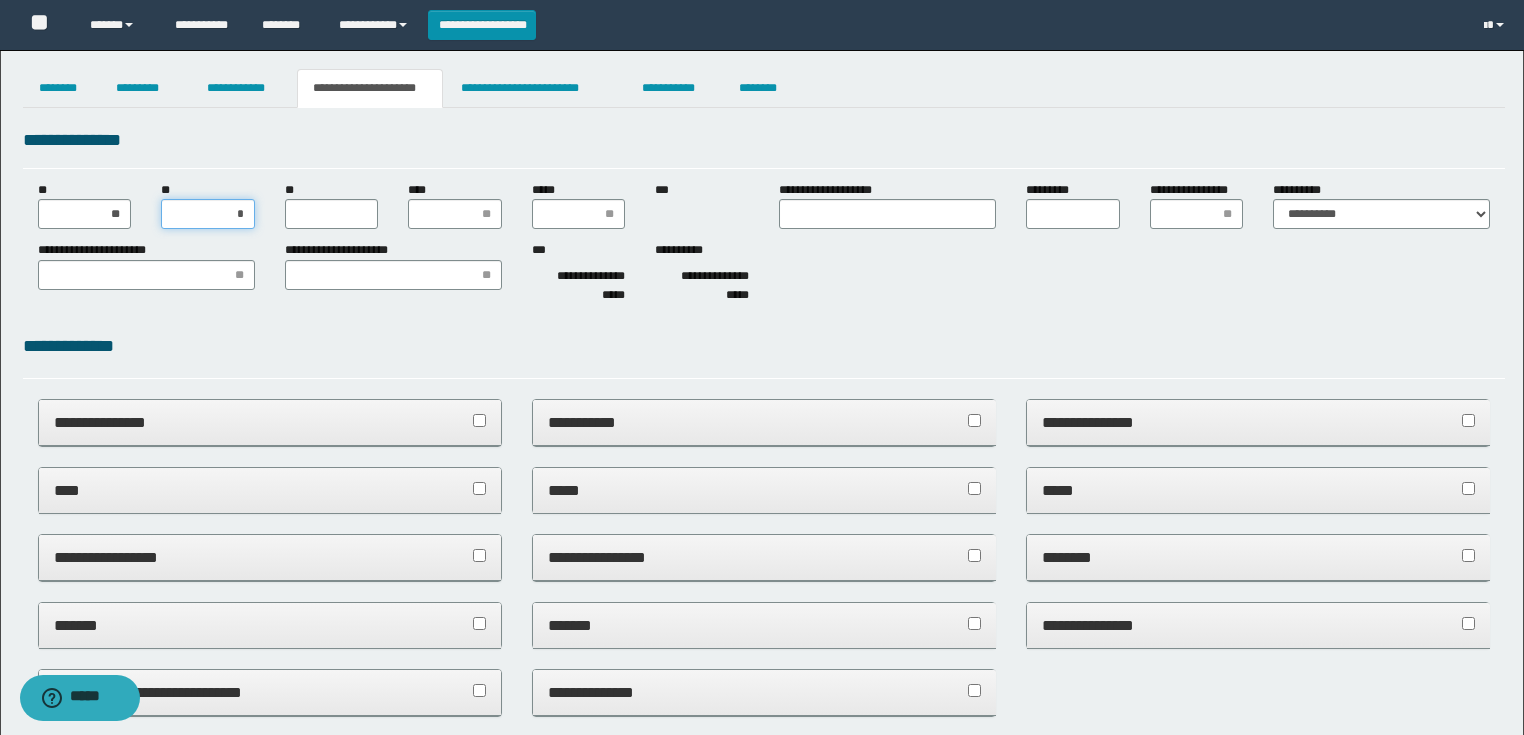 type on "**" 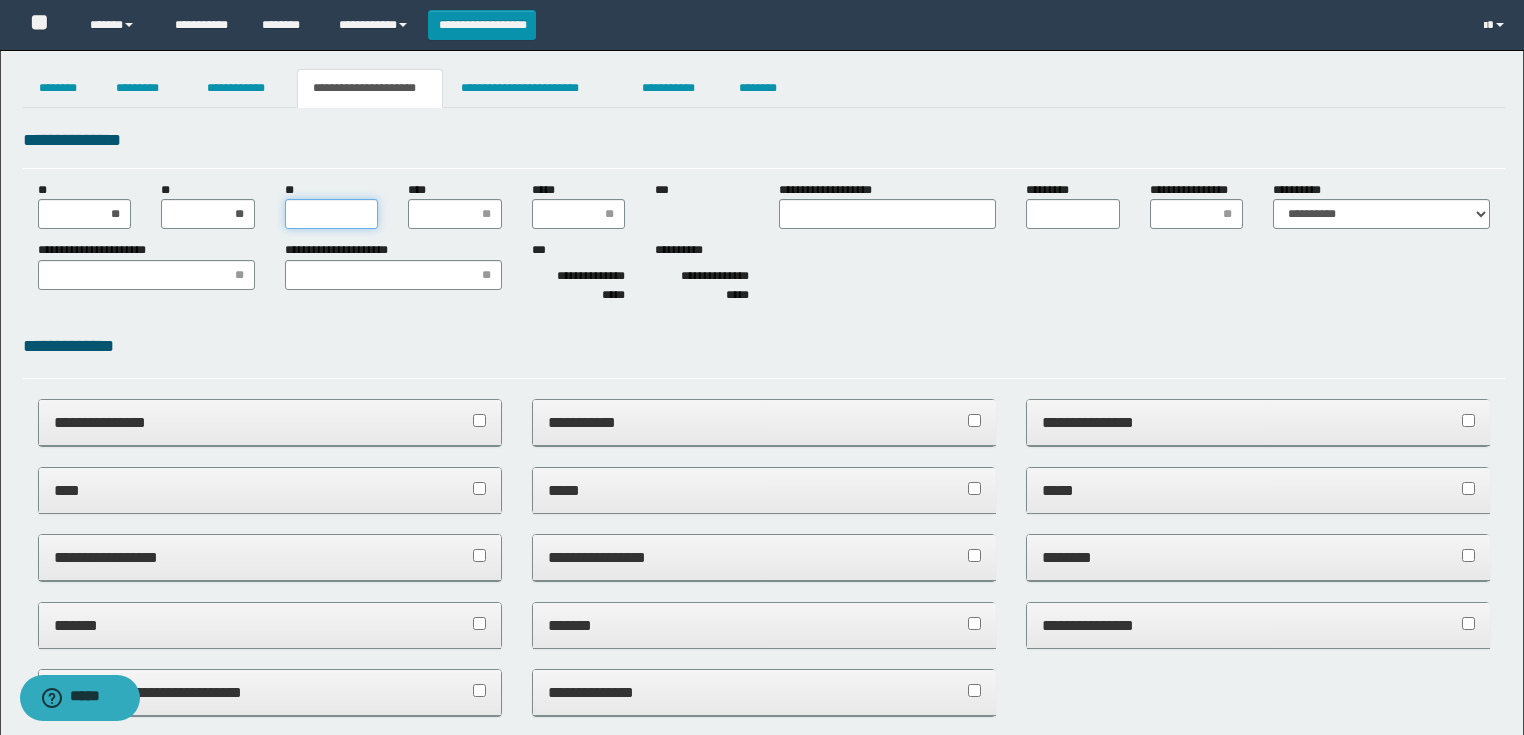 click on "**" at bounding box center [332, 214] 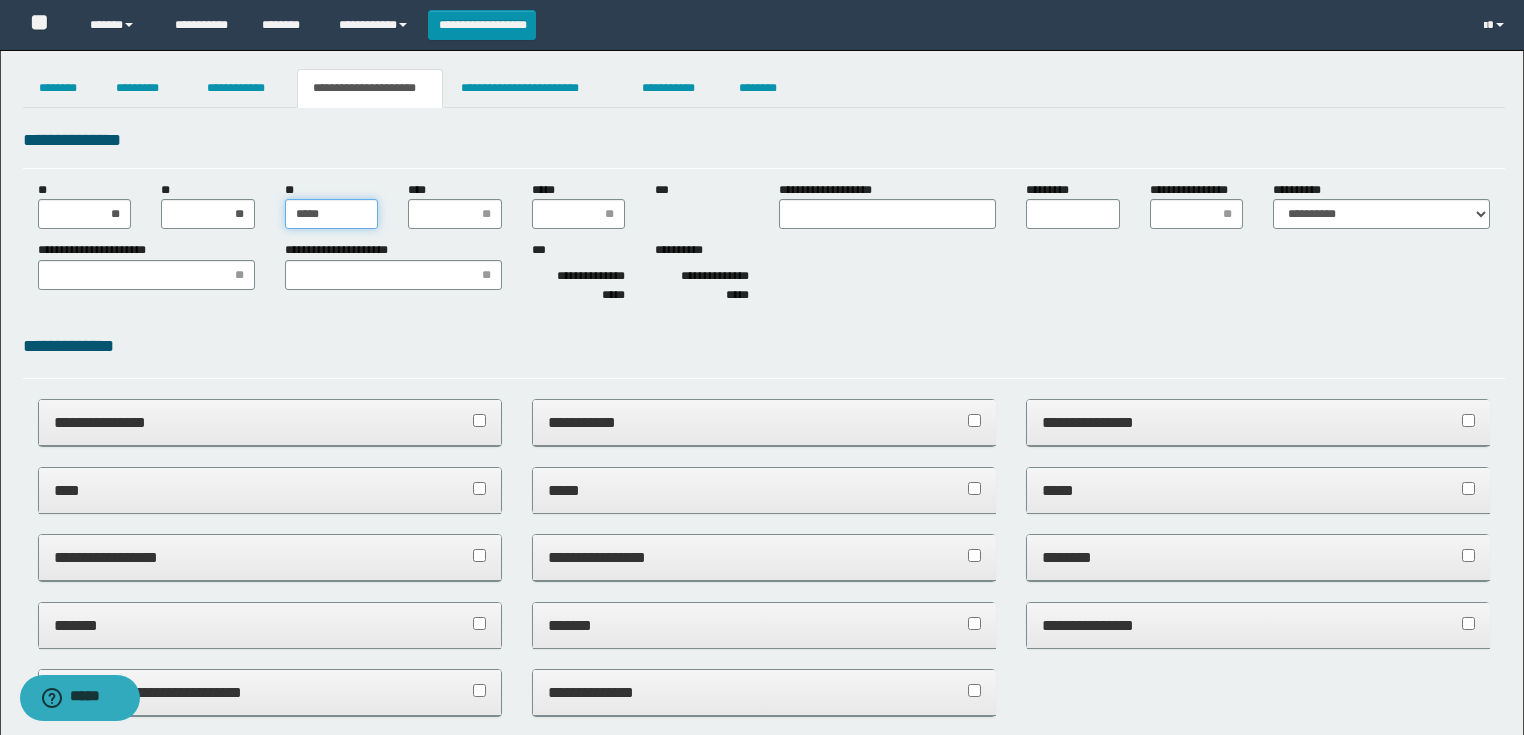 type on "******" 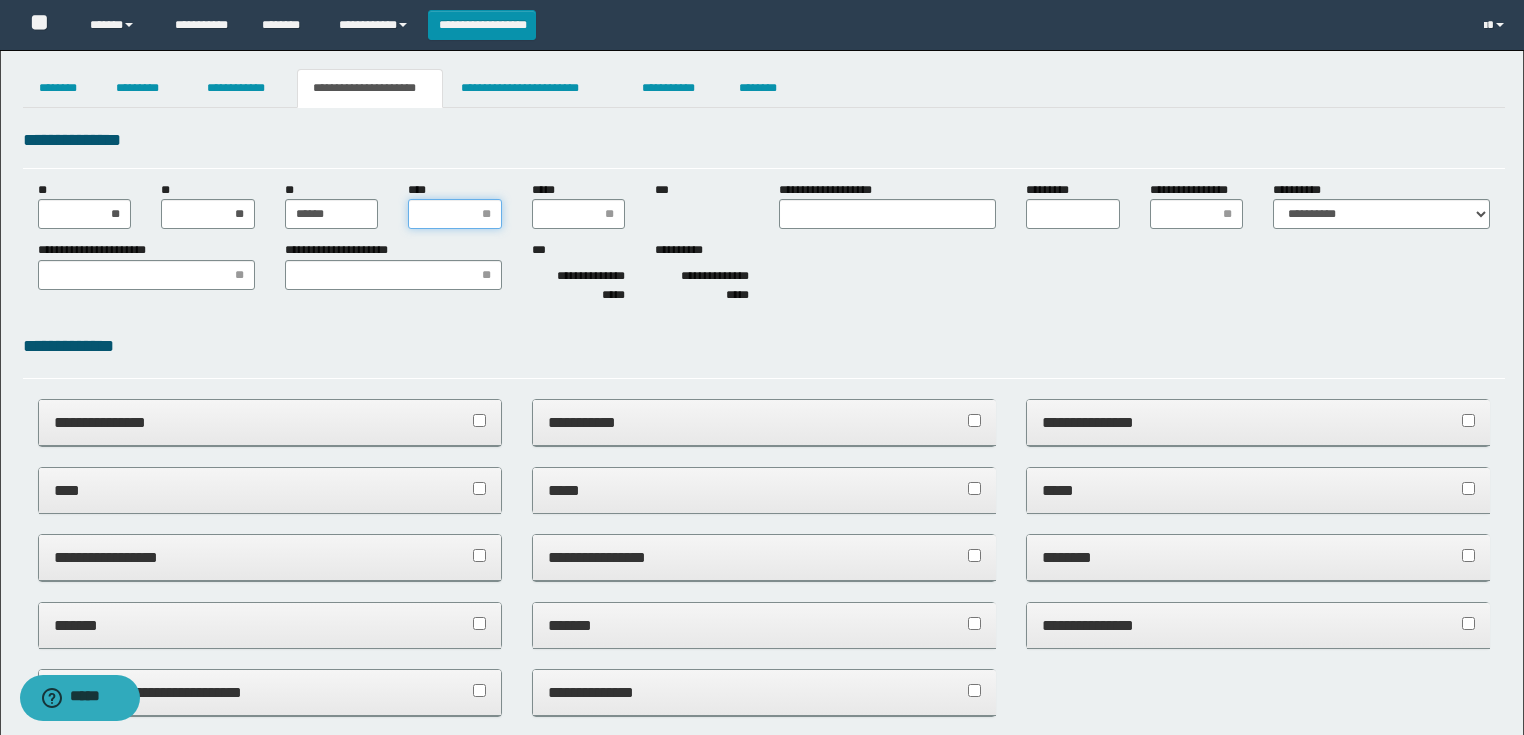 click on "****" at bounding box center (455, 214) 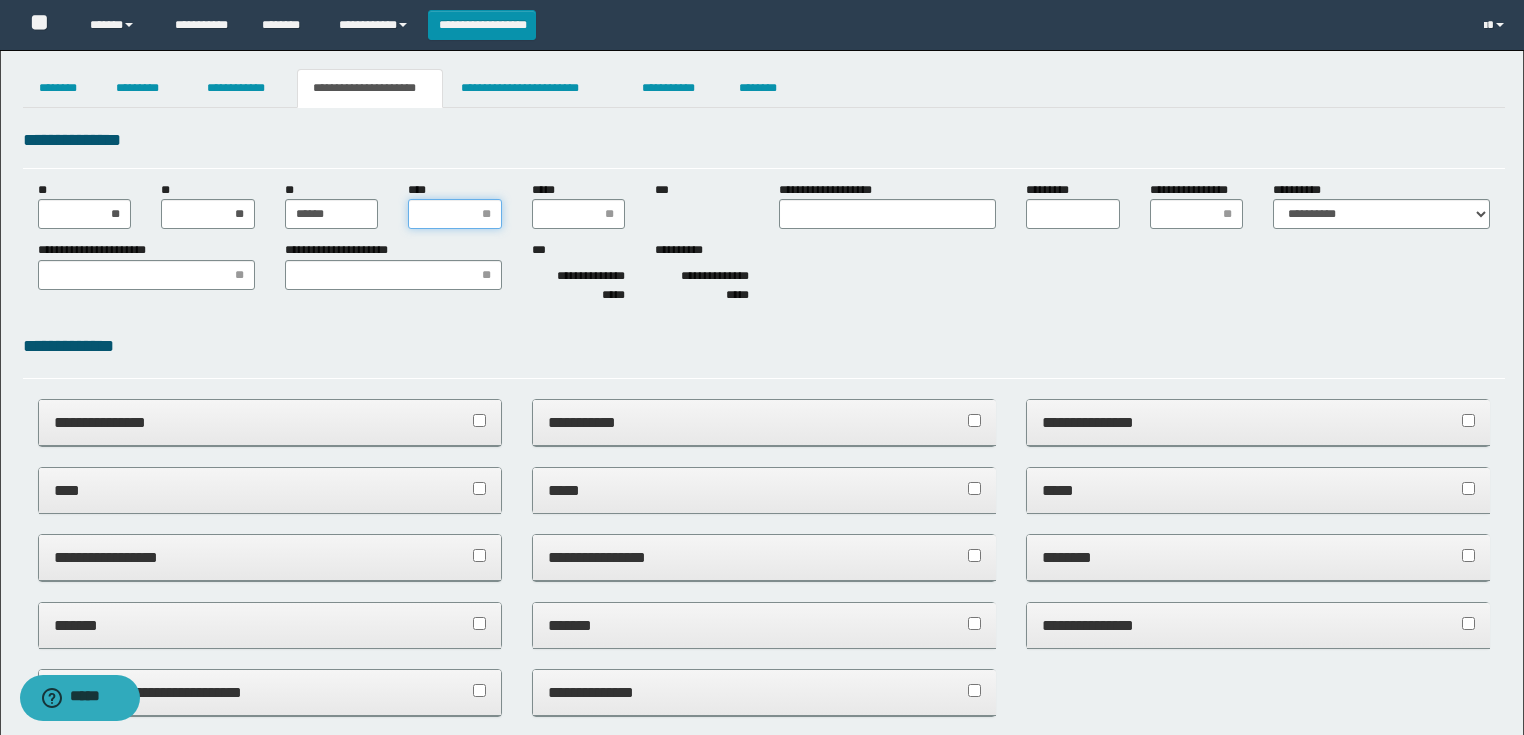 click on "****" at bounding box center [455, 214] 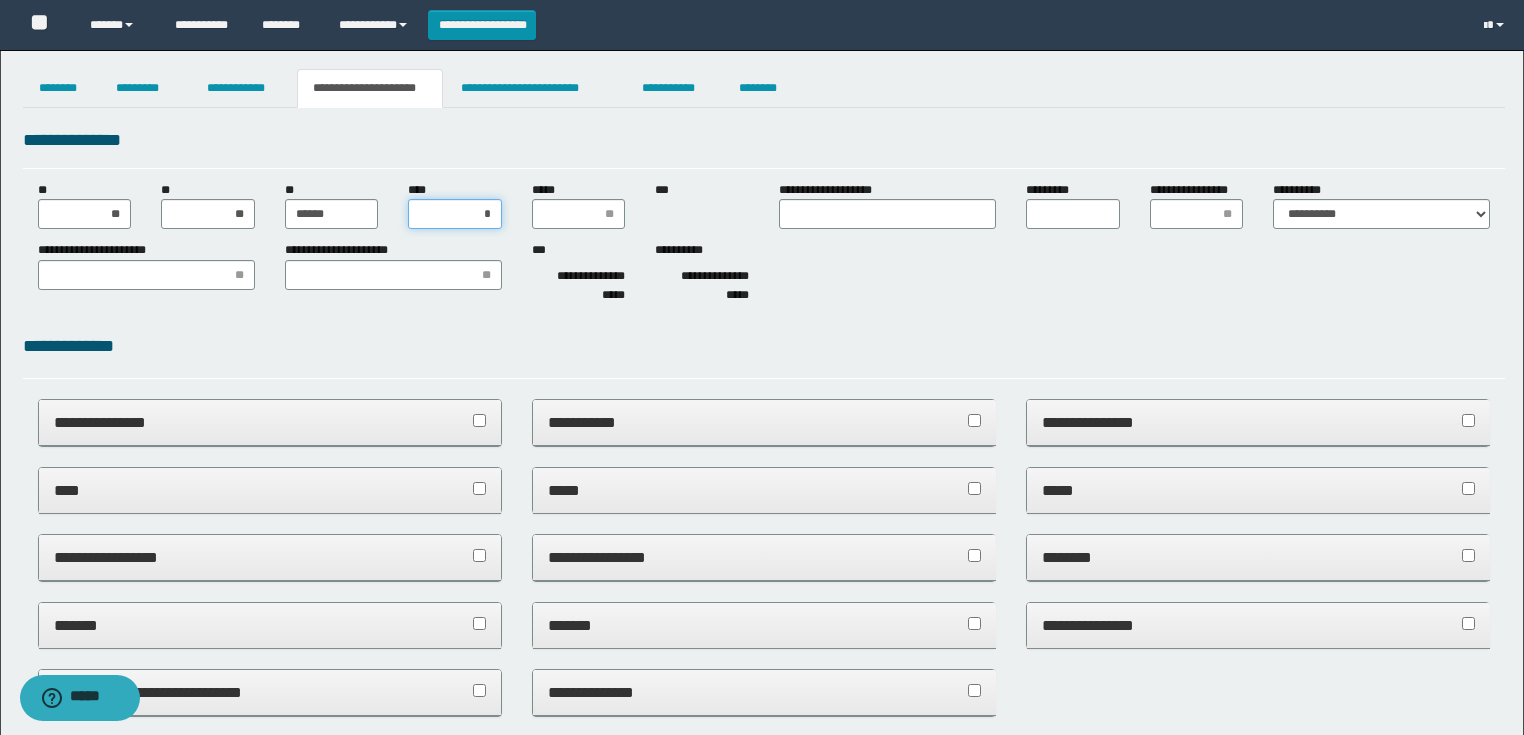 type on "**" 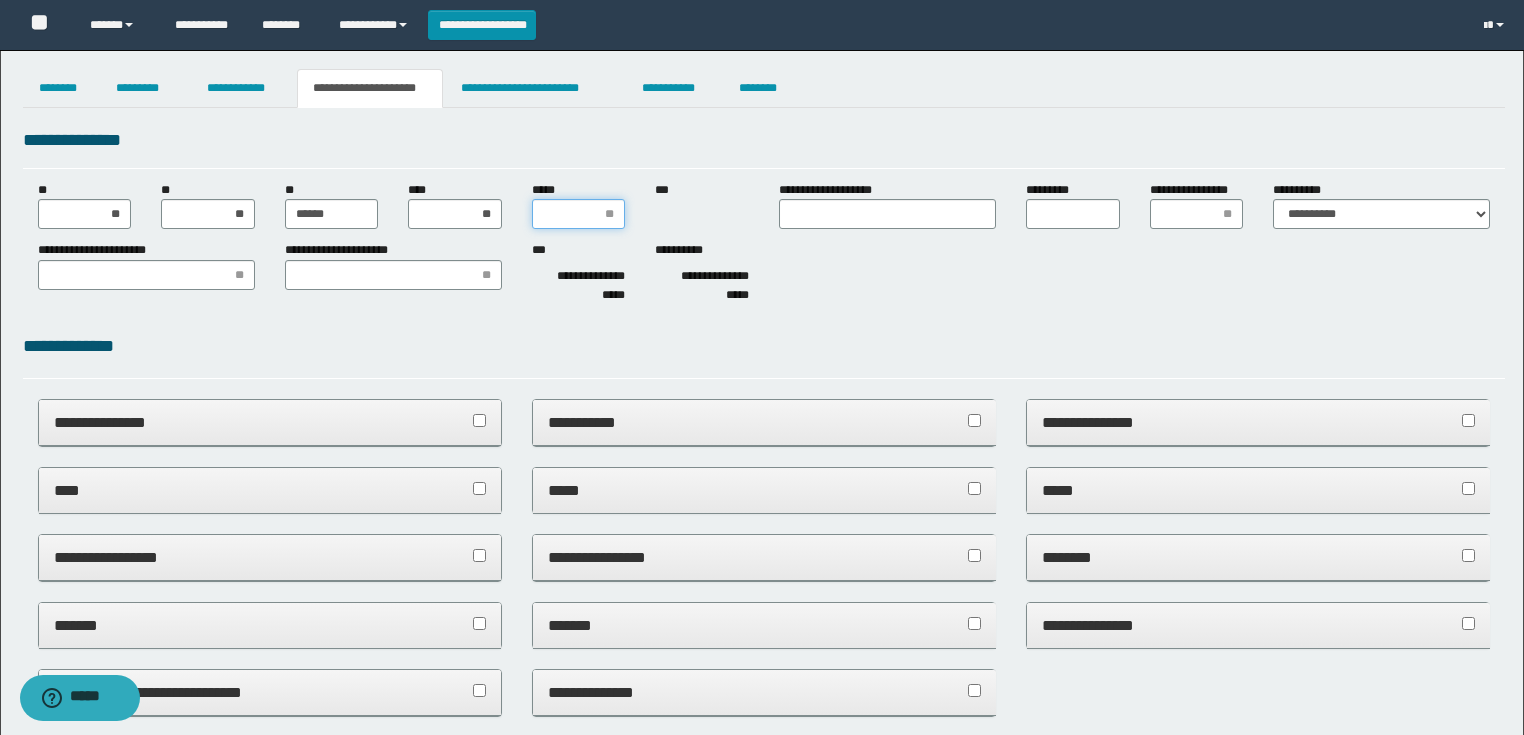 click on "*****" at bounding box center (579, 214) 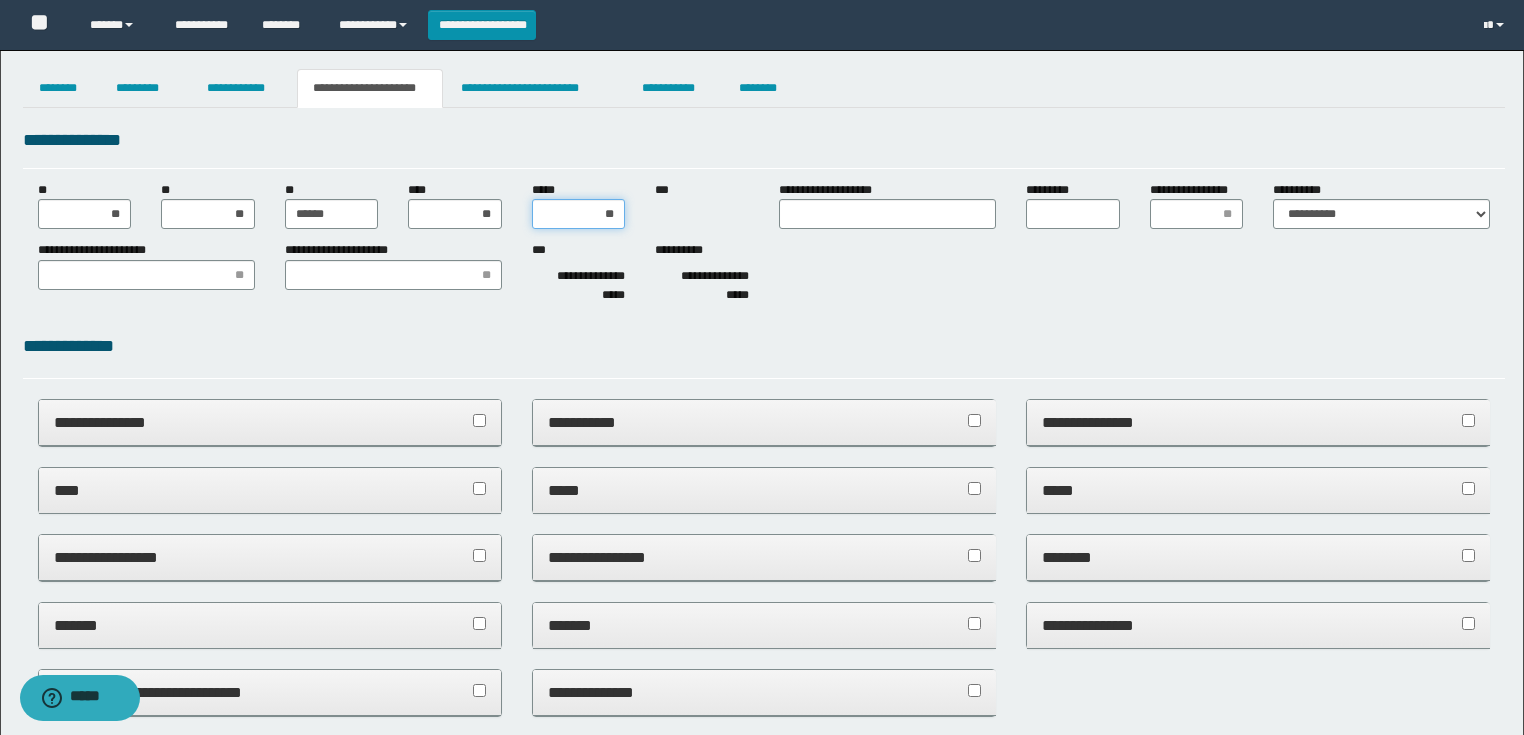 type on "***" 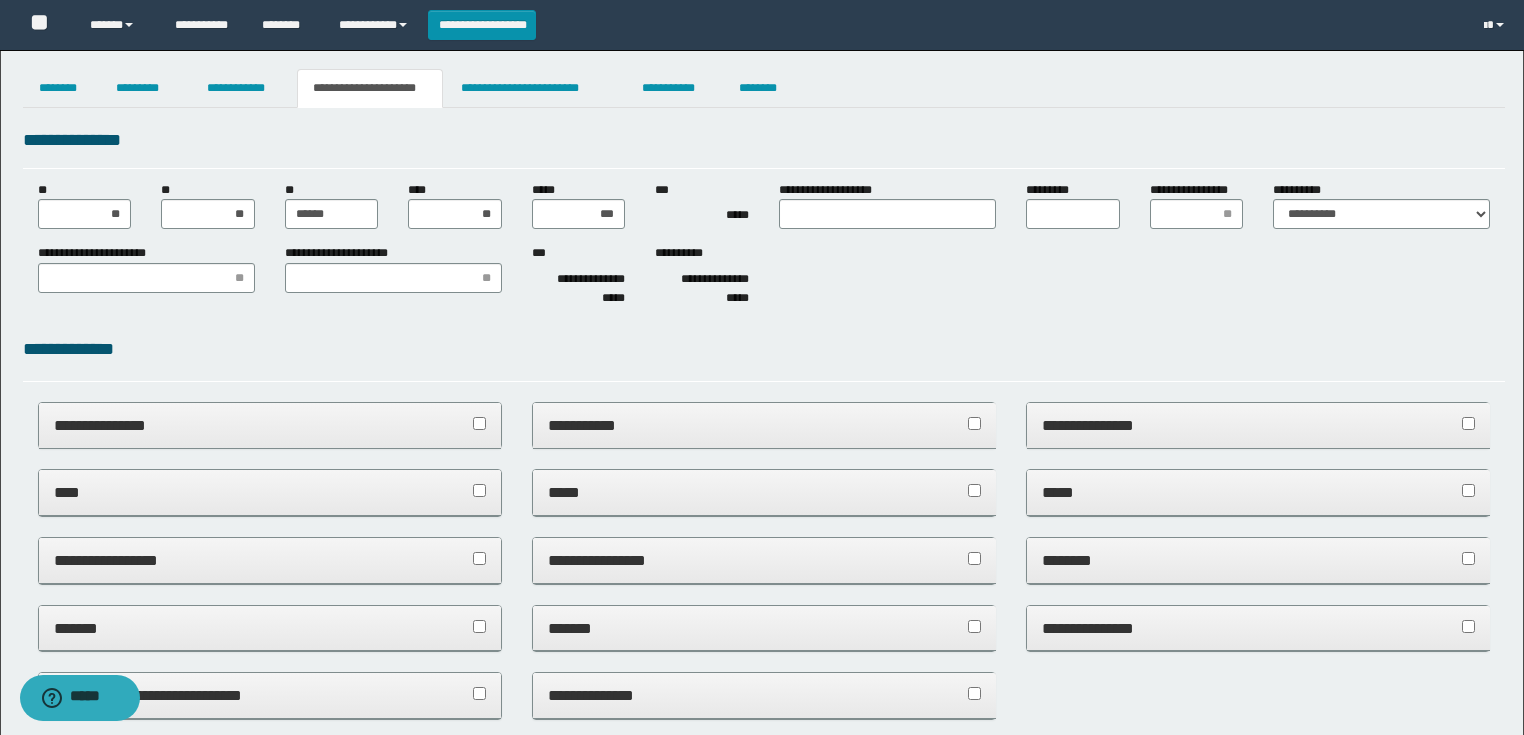 click on "**********" at bounding box center [764, 279] 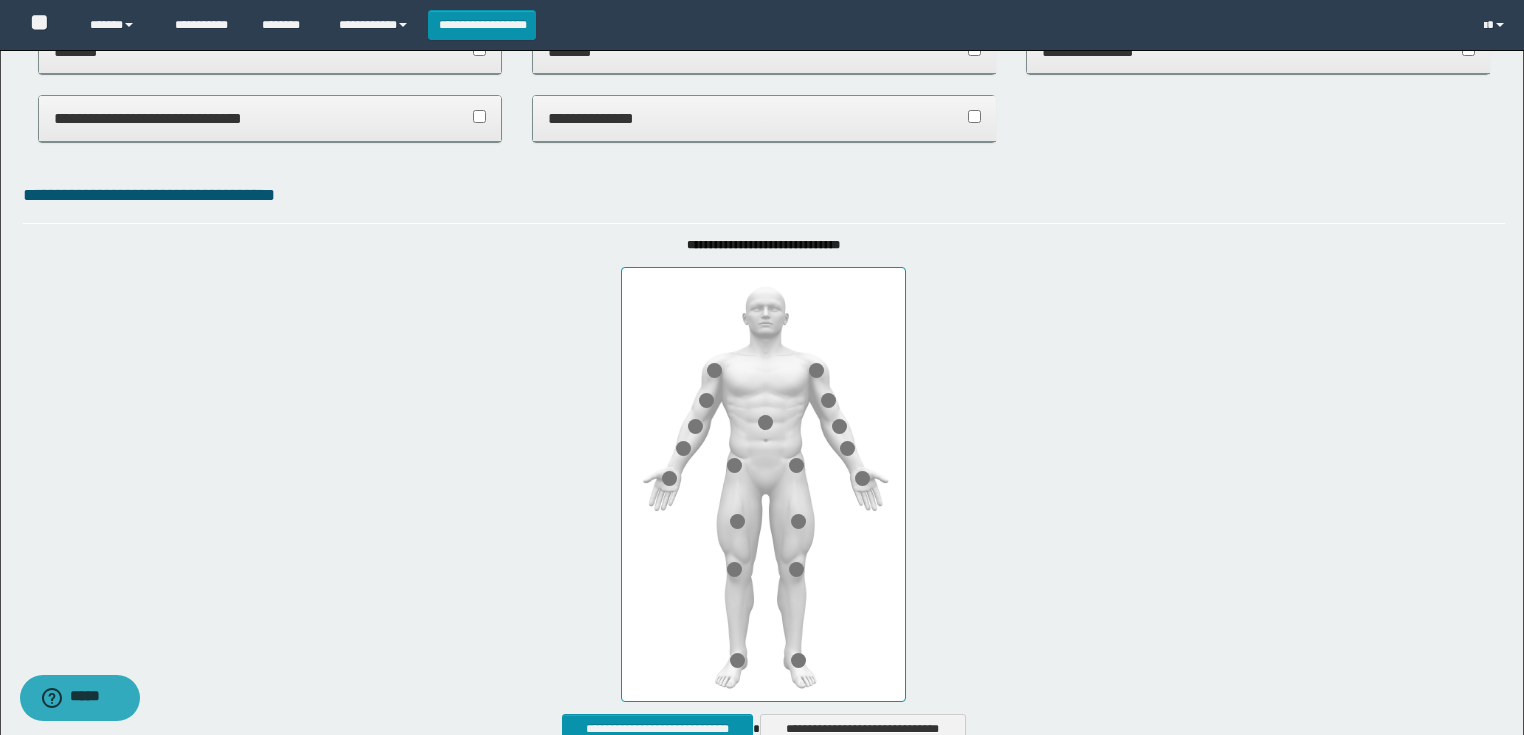 scroll, scrollTop: 640, scrollLeft: 0, axis: vertical 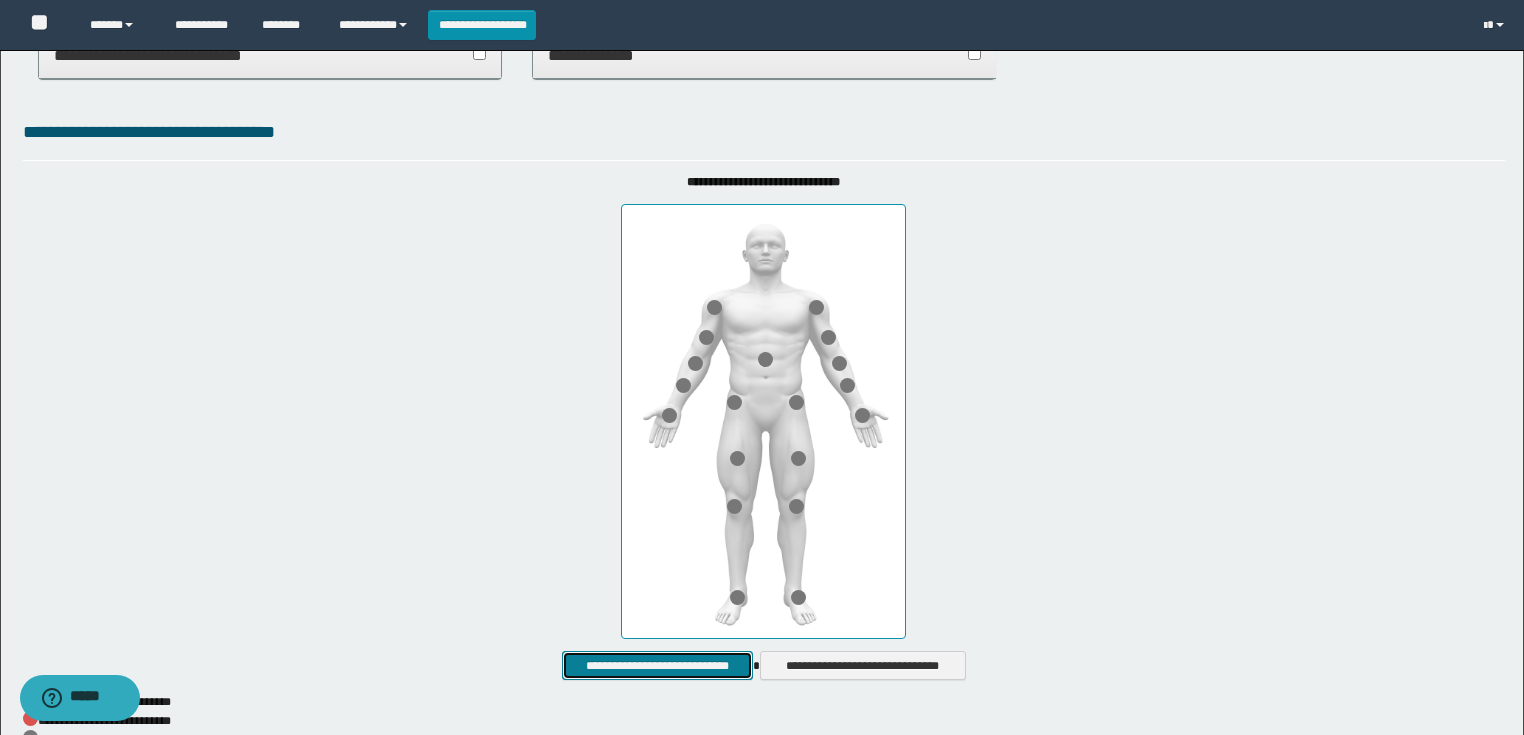 click on "**********" at bounding box center [657, 666] 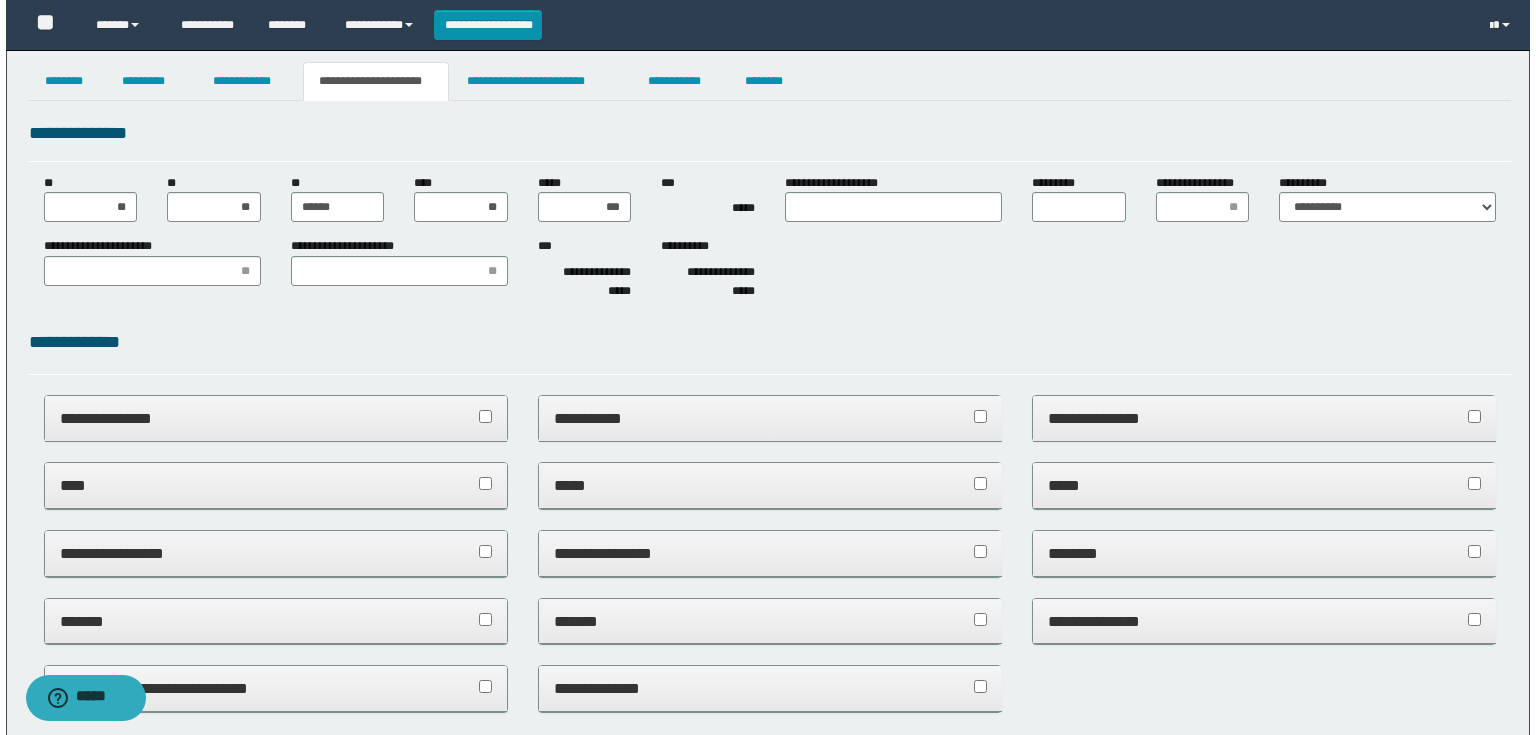 scroll, scrollTop: 0, scrollLeft: 0, axis: both 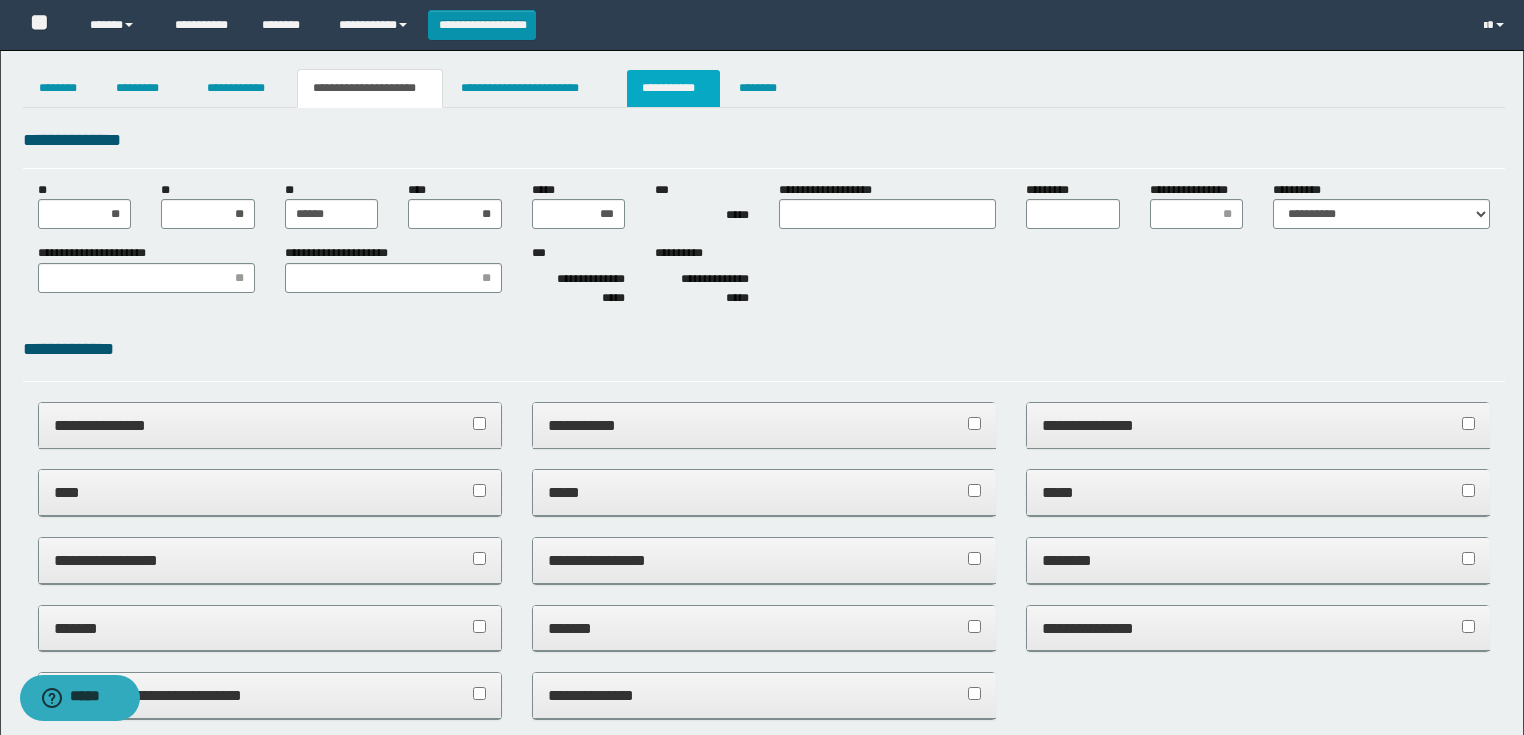 click on "**********" at bounding box center [673, 88] 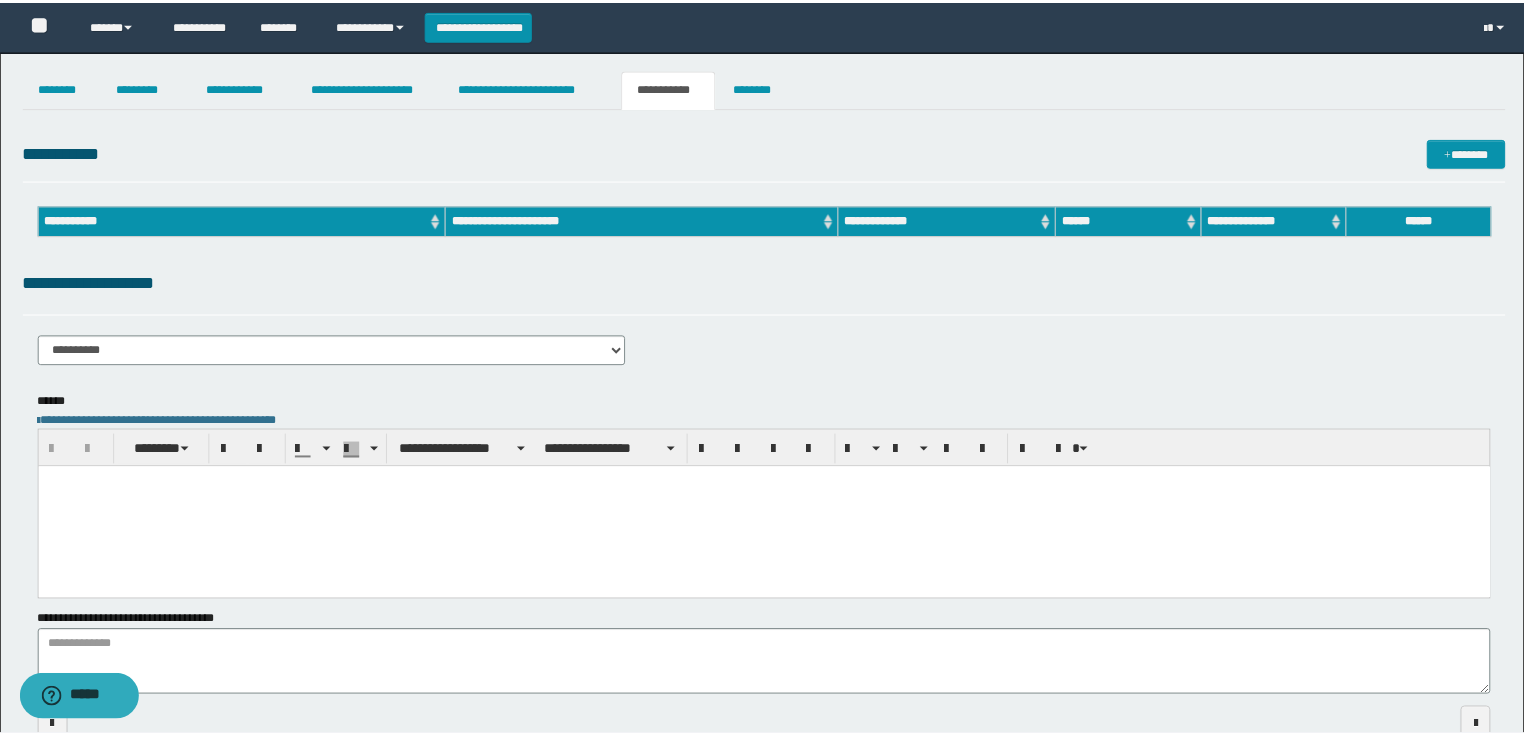 scroll, scrollTop: 0, scrollLeft: 0, axis: both 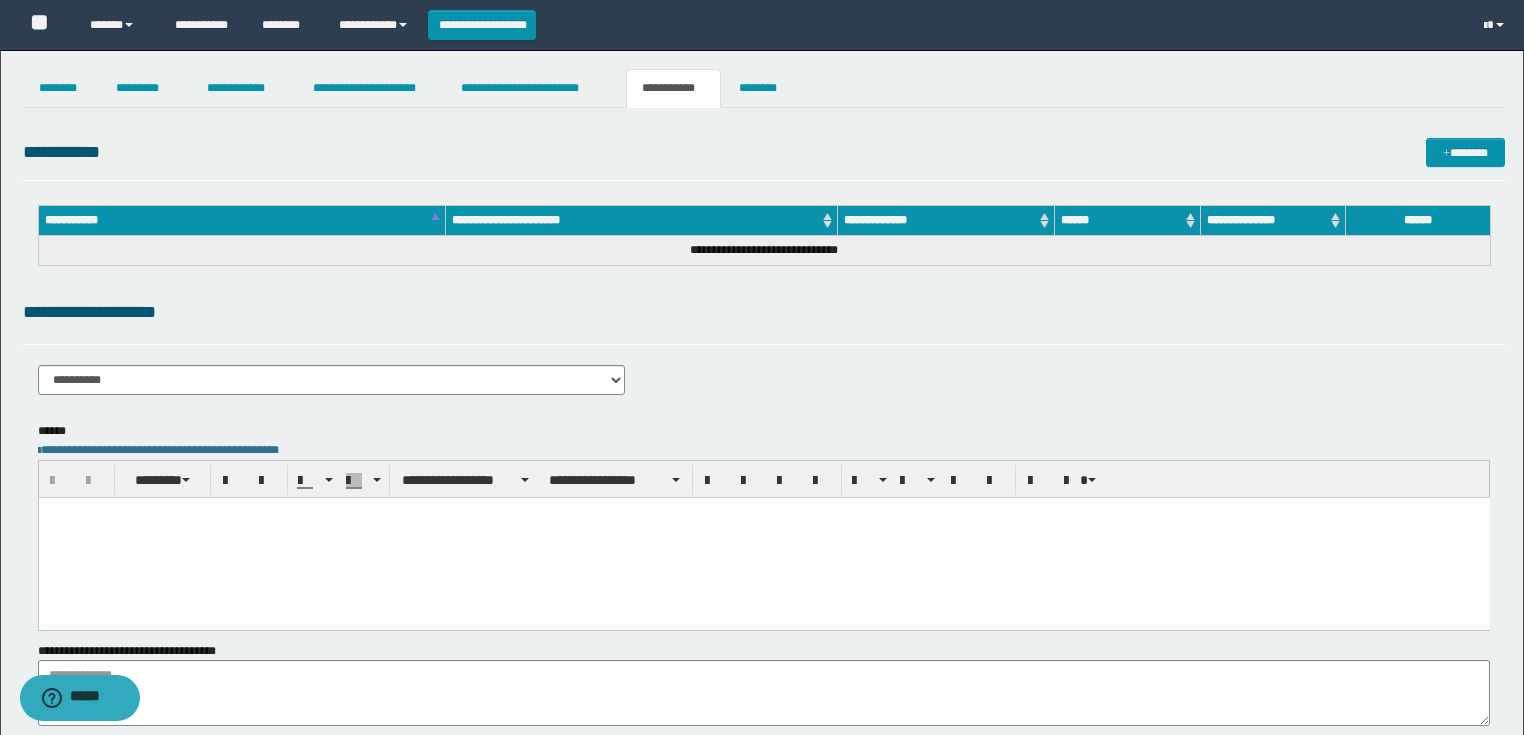 click on "**********" at bounding box center [764, 250] 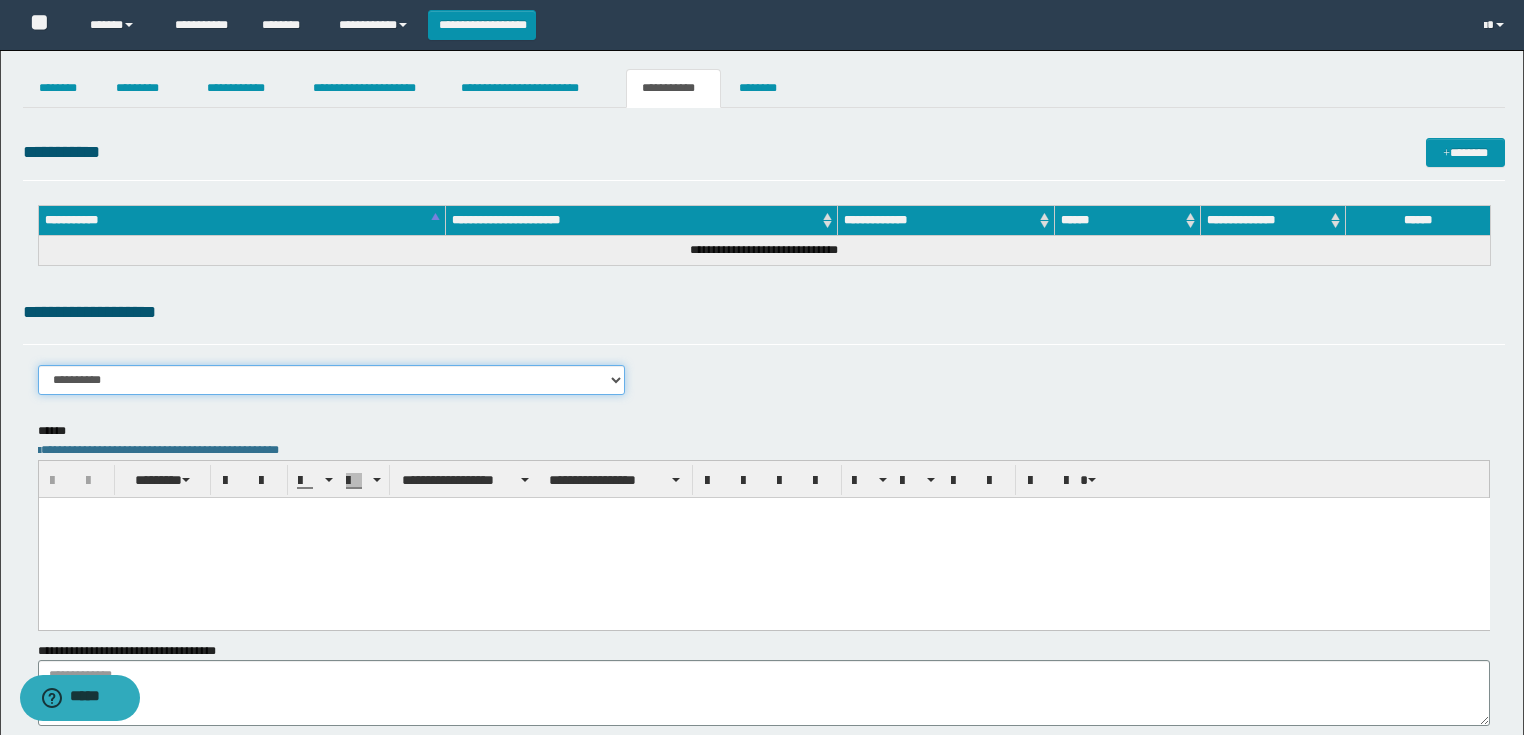 click on "**********" at bounding box center (332, 380) 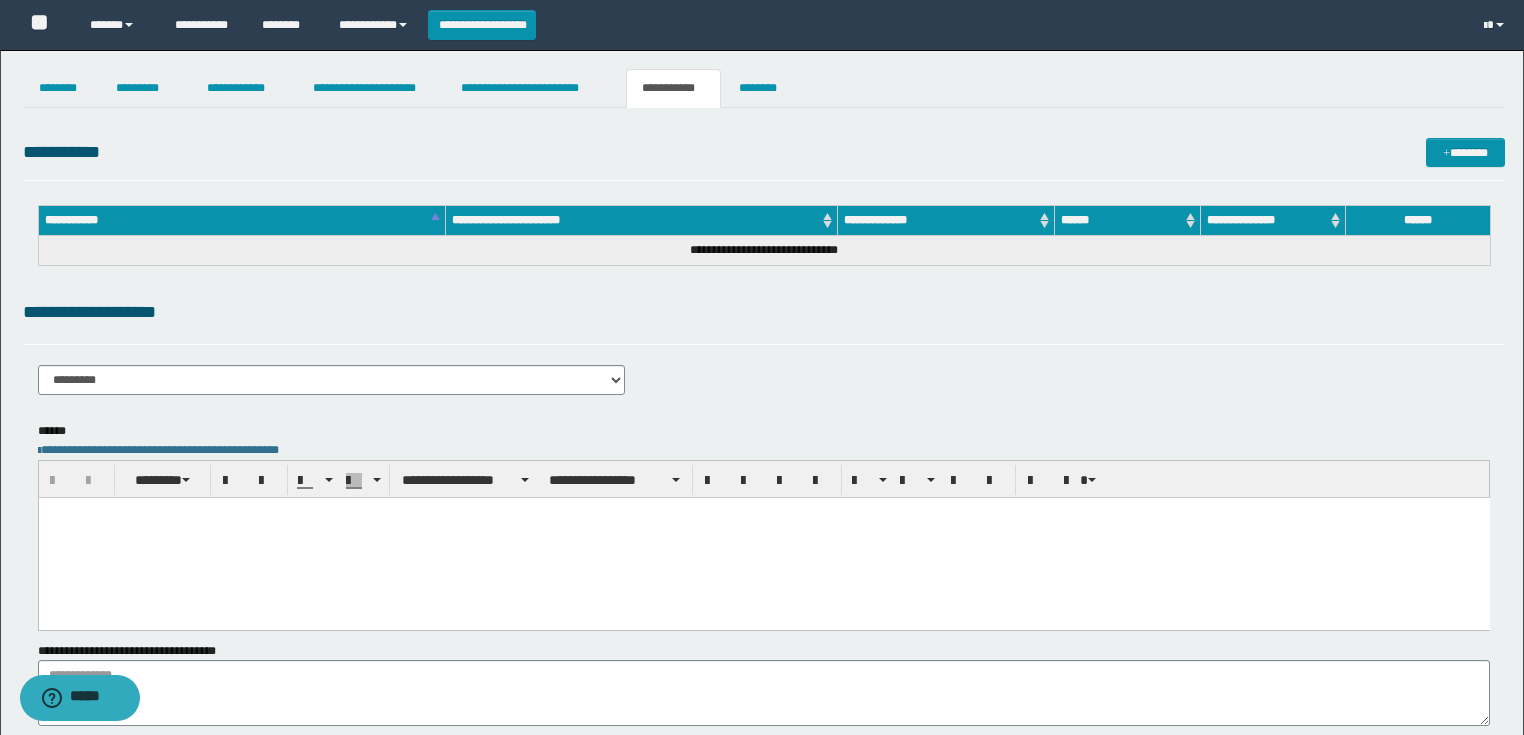click on "**********" at bounding box center [764, 250] 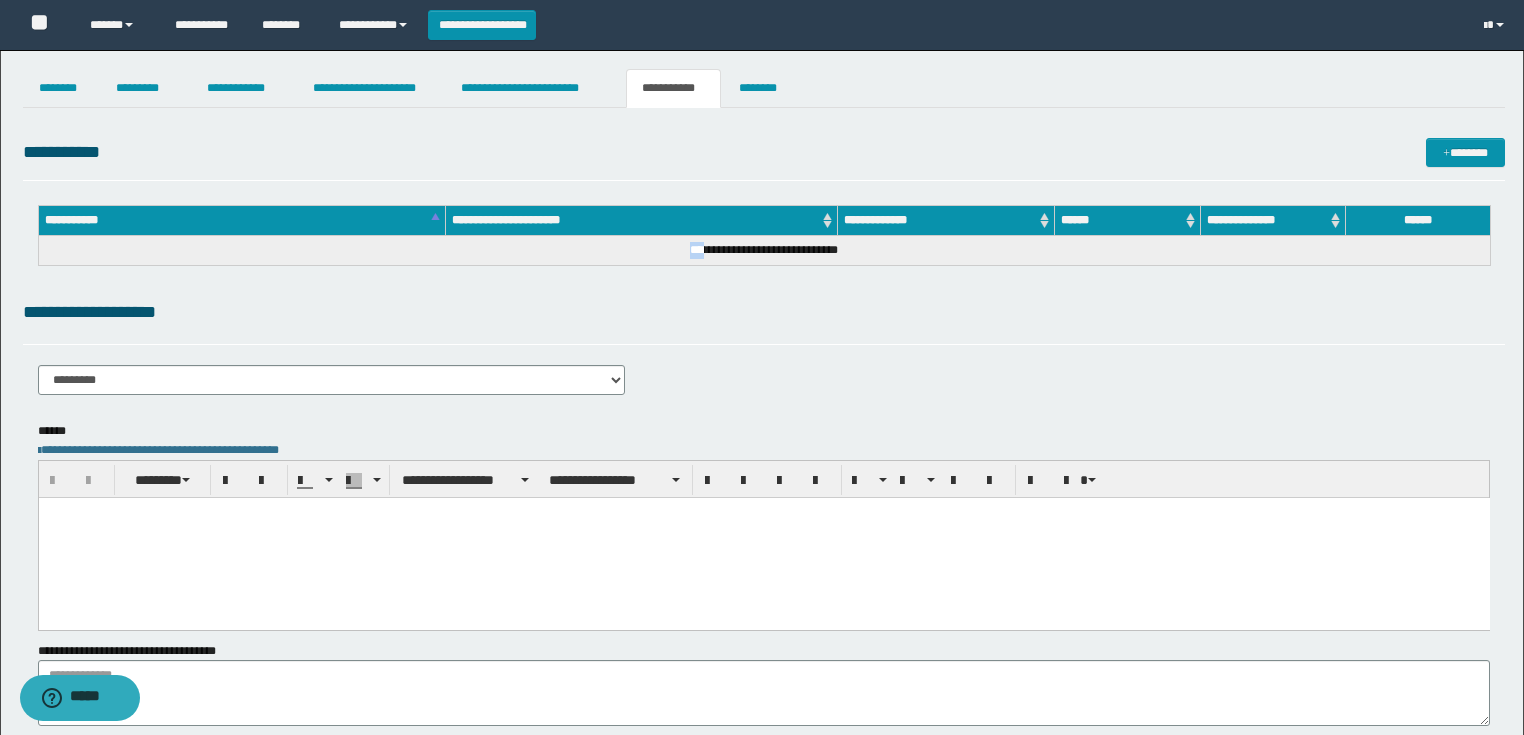 click on "**********" at bounding box center (764, 250) 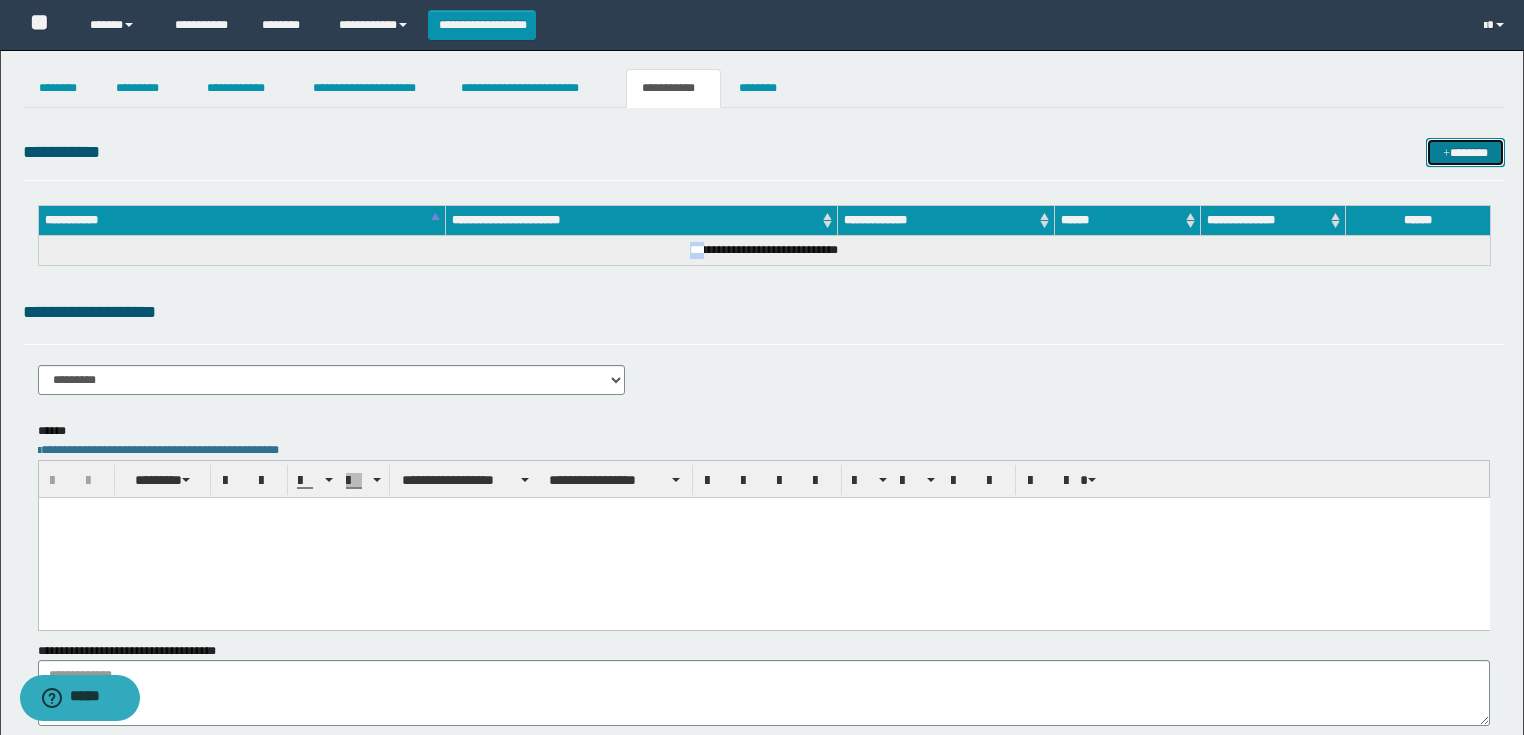 click on "*******" at bounding box center (1465, 153) 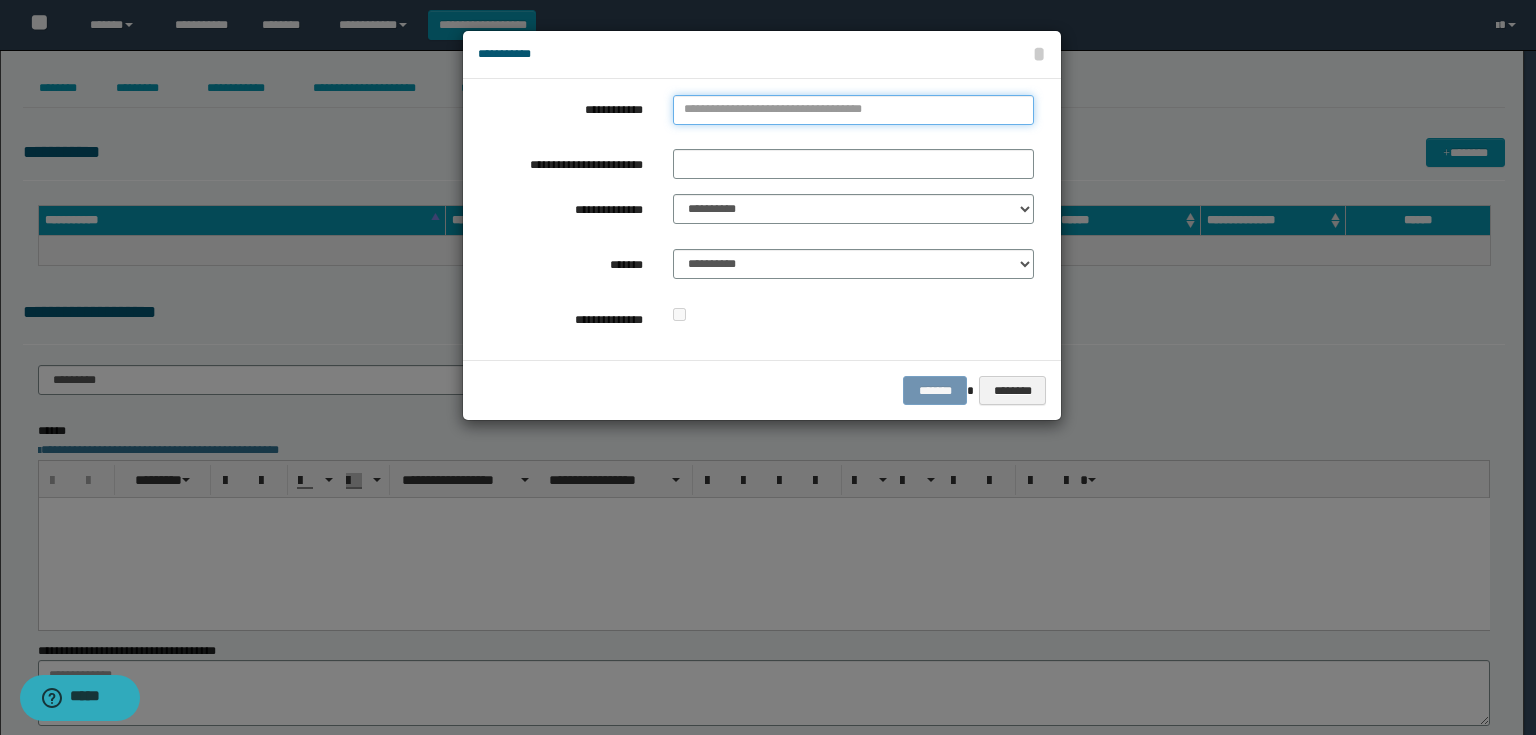 click on "**********" at bounding box center (853, 110) 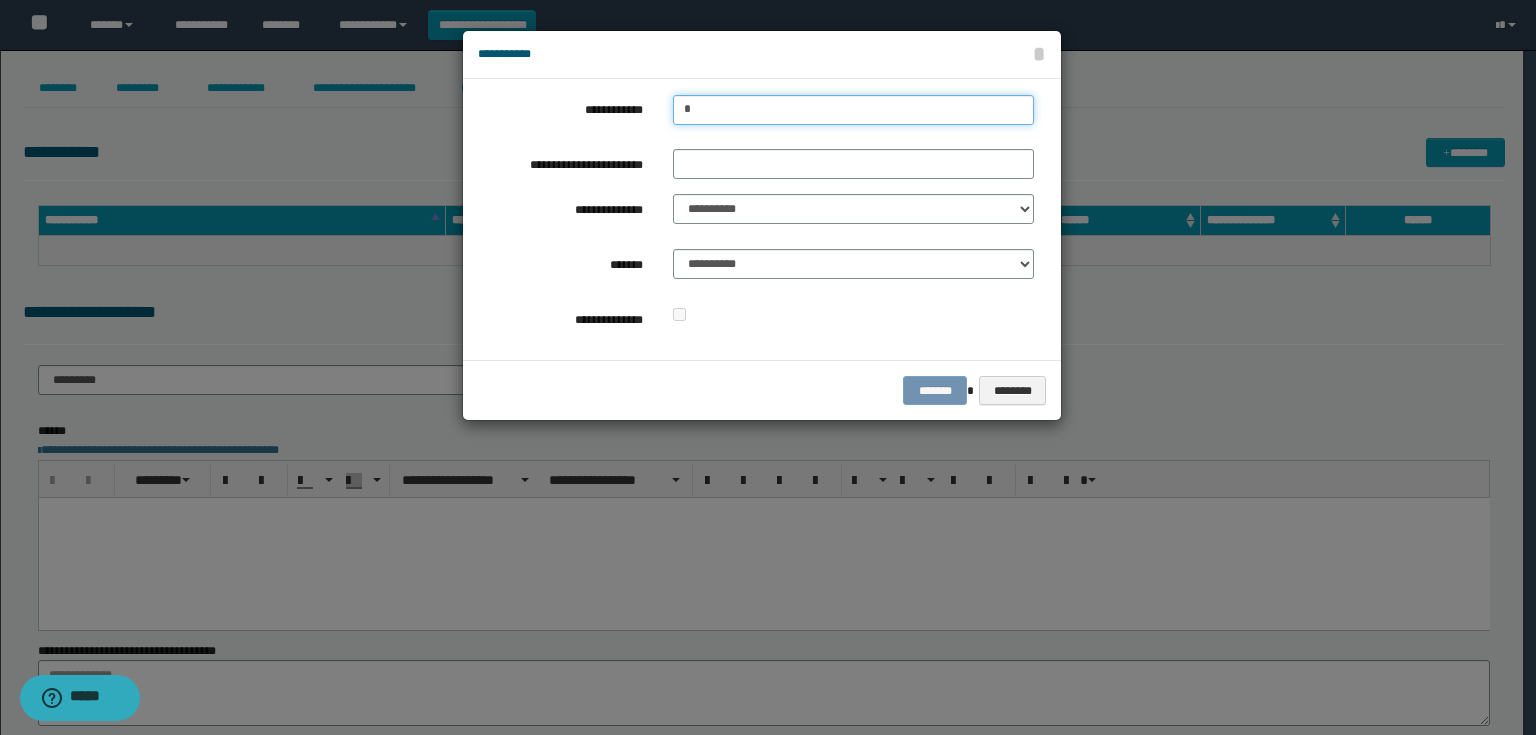 type on "**" 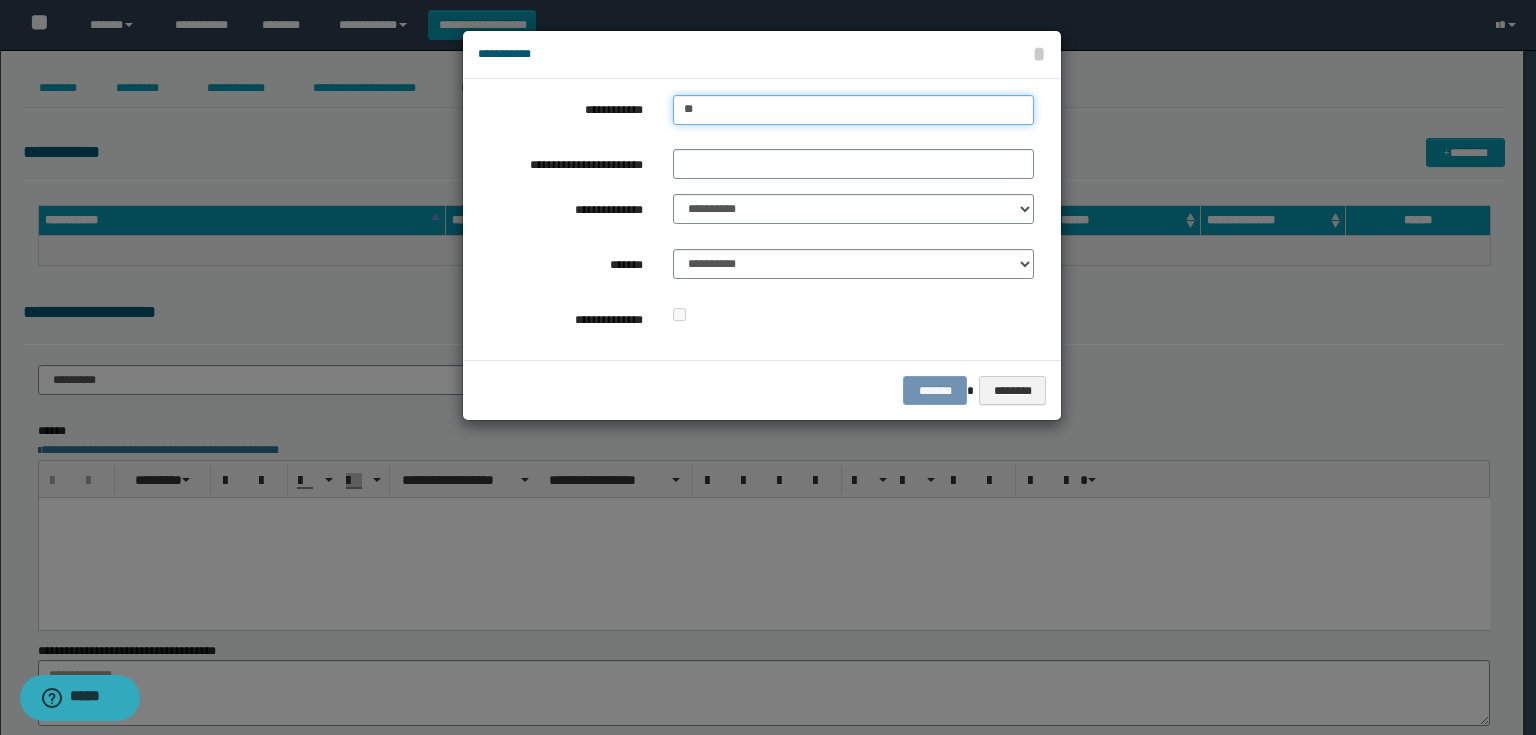 type on "**" 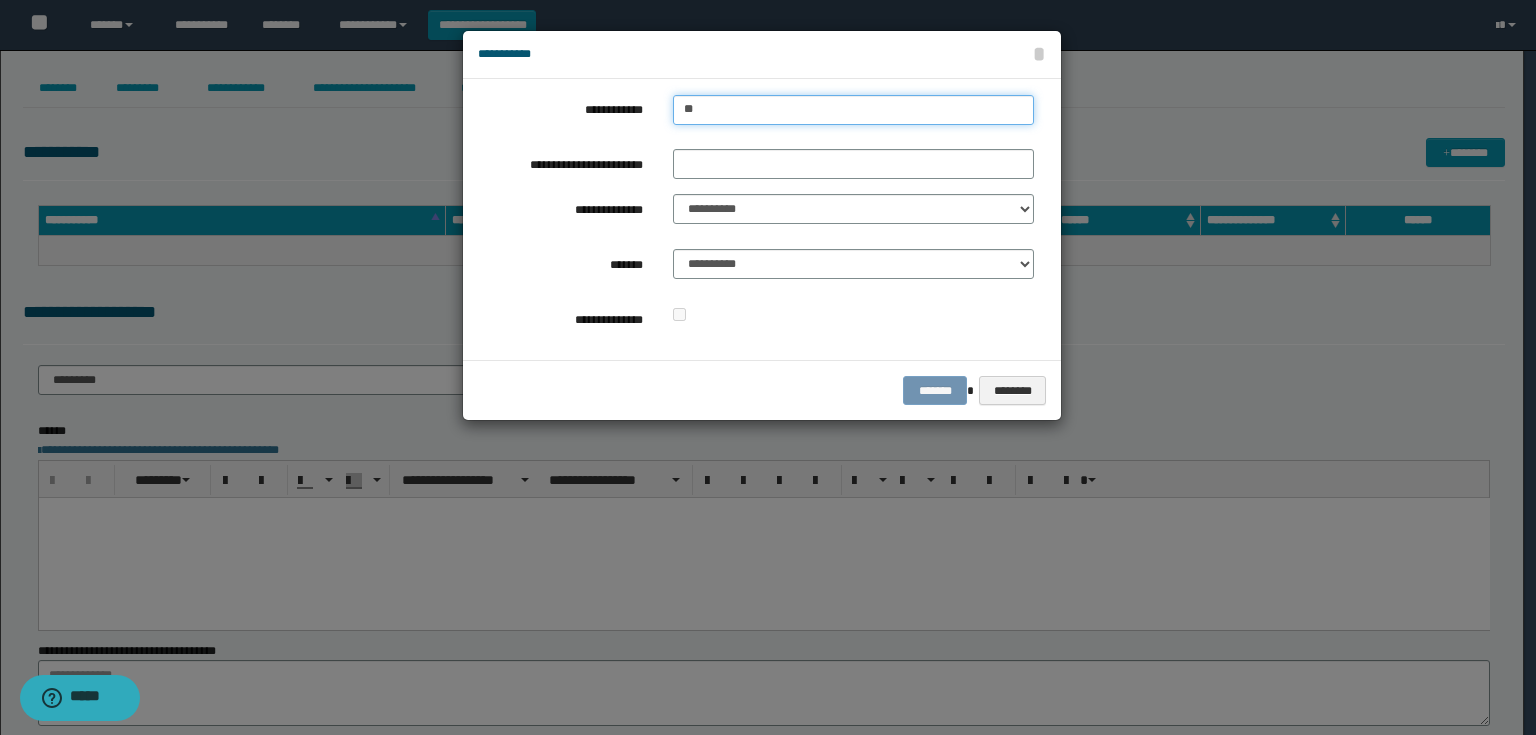 type 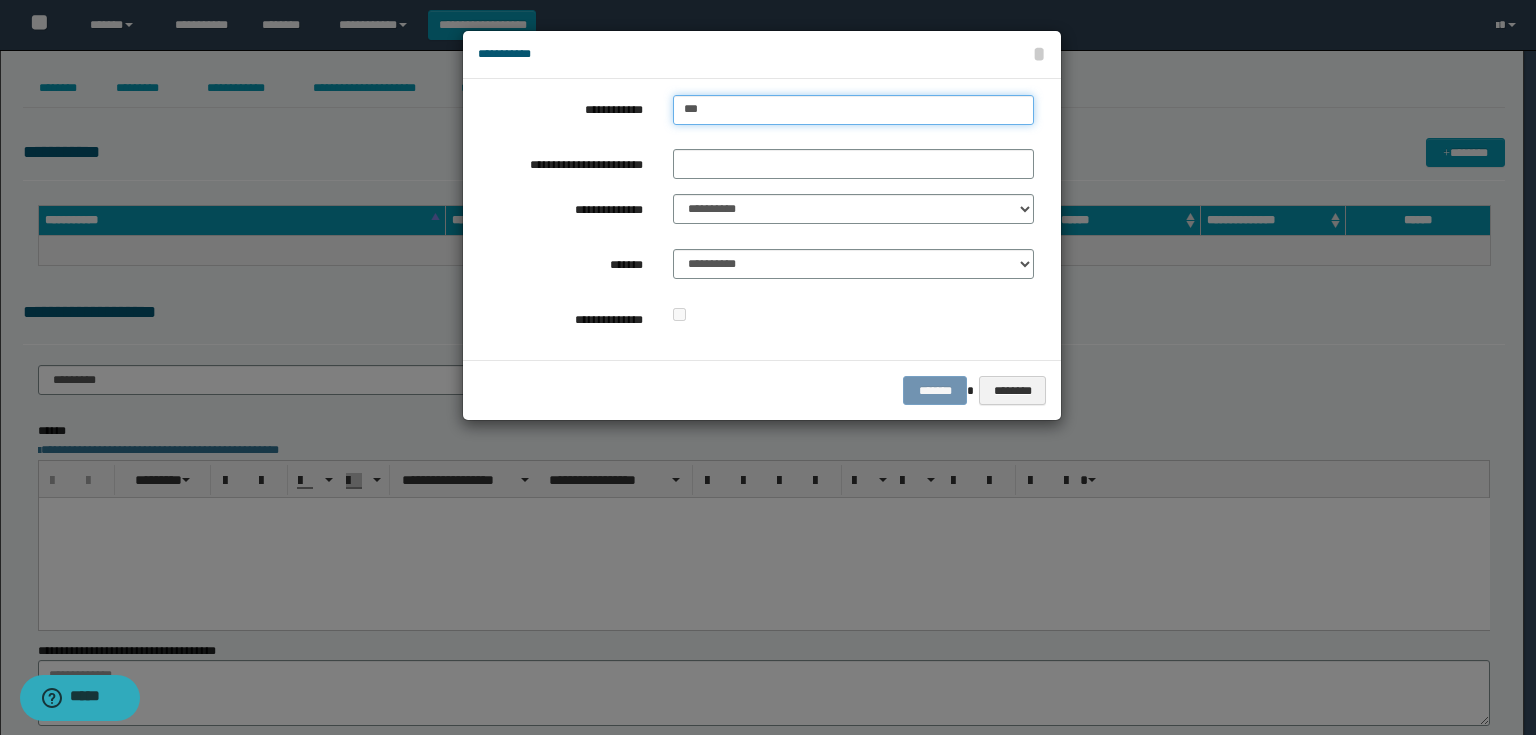 type on "****" 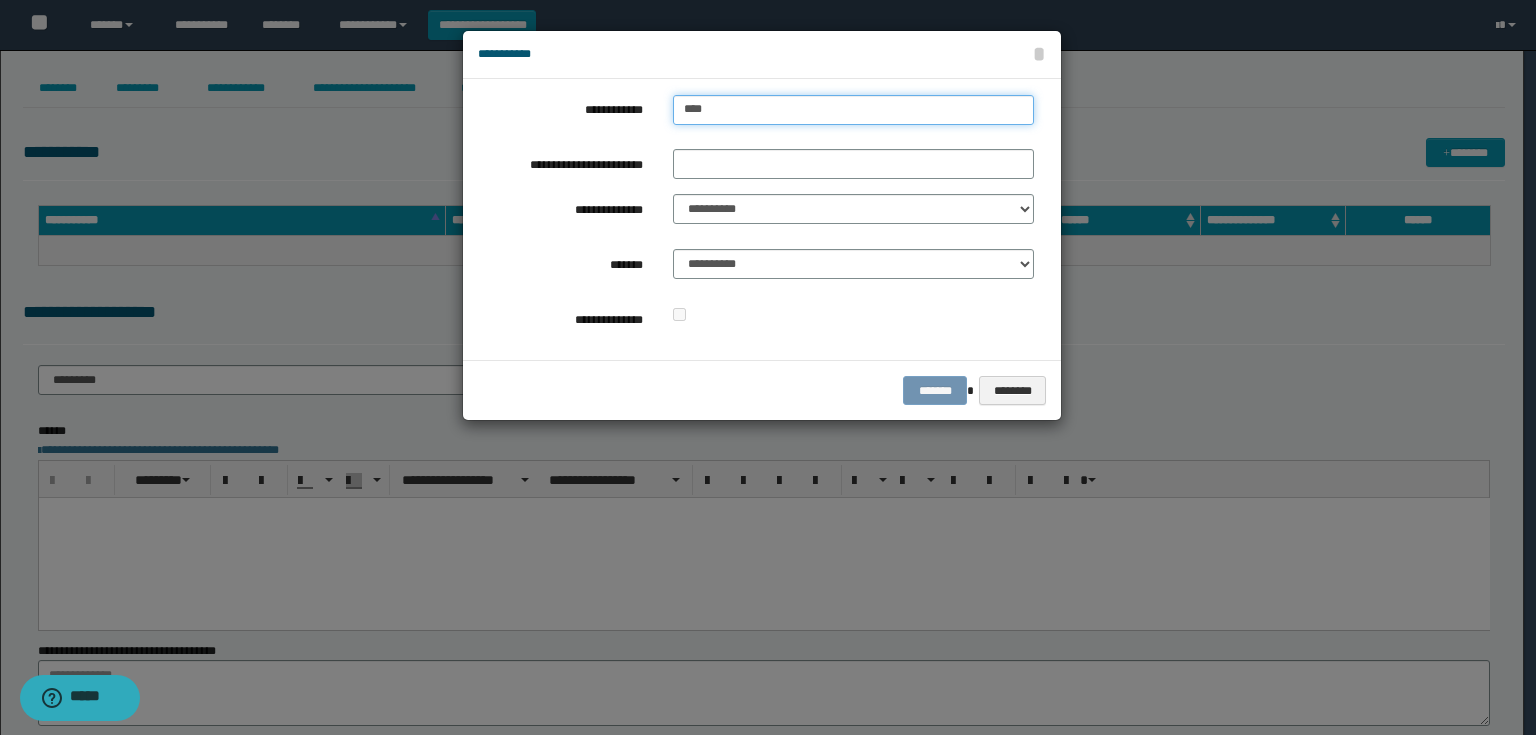 type on "****" 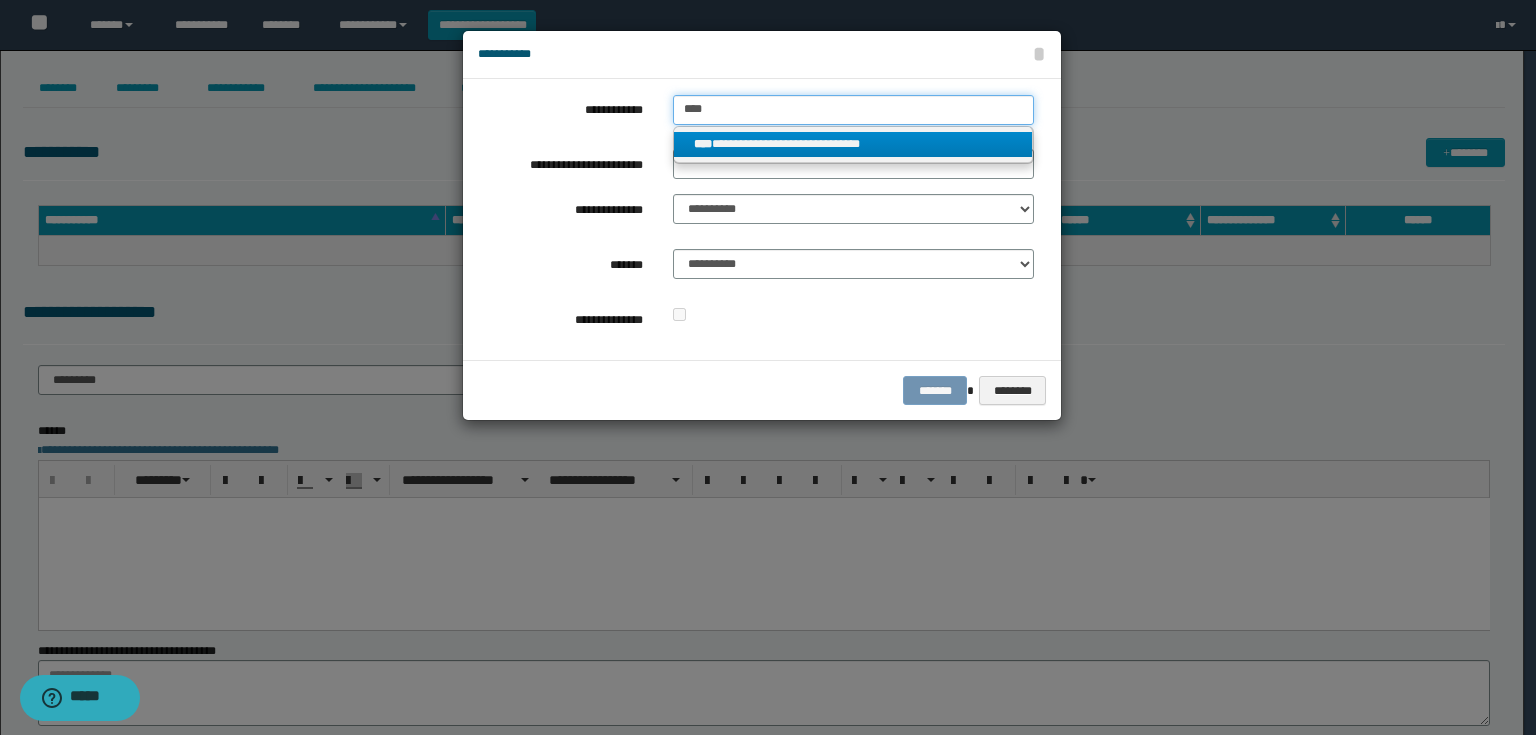 type on "****" 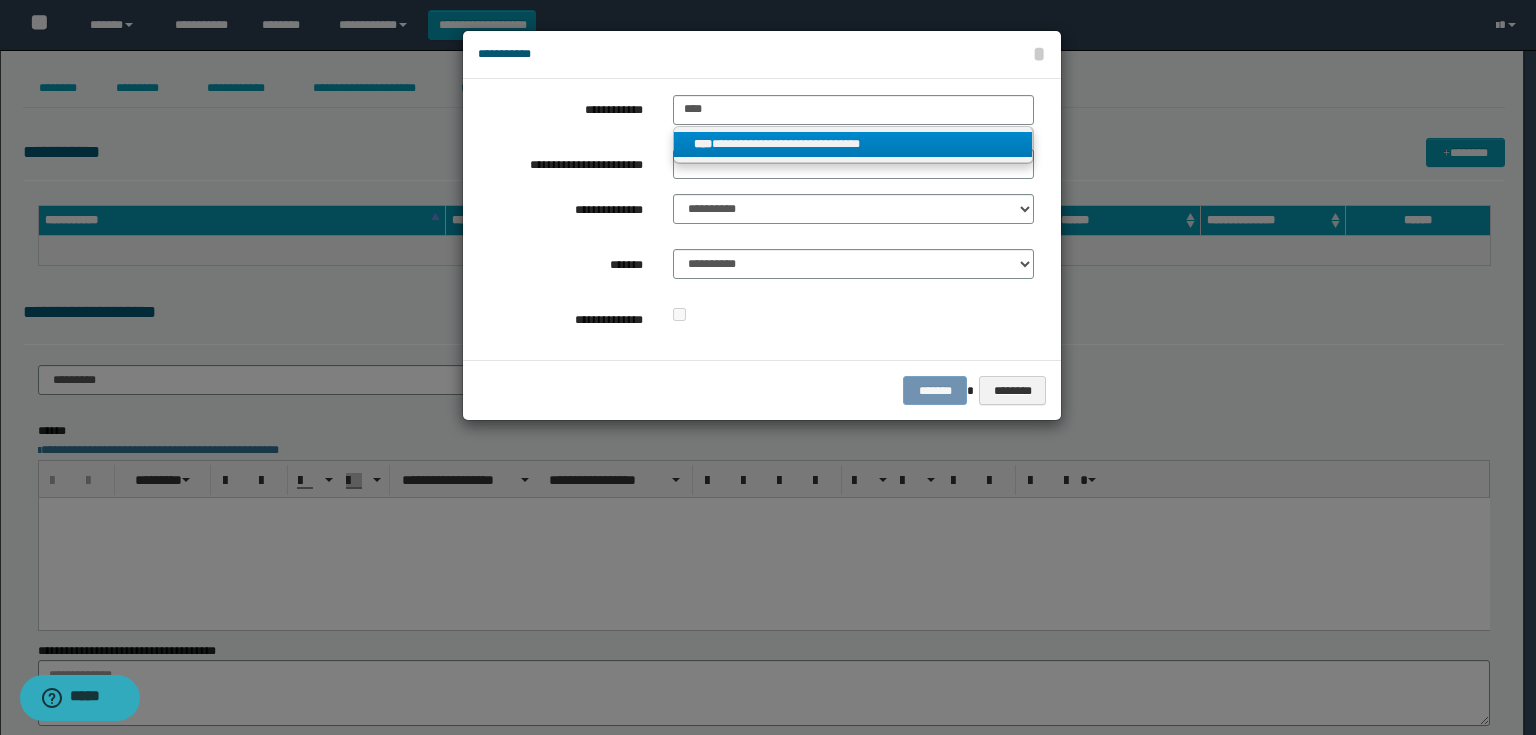 click on "**********" at bounding box center (853, 144) 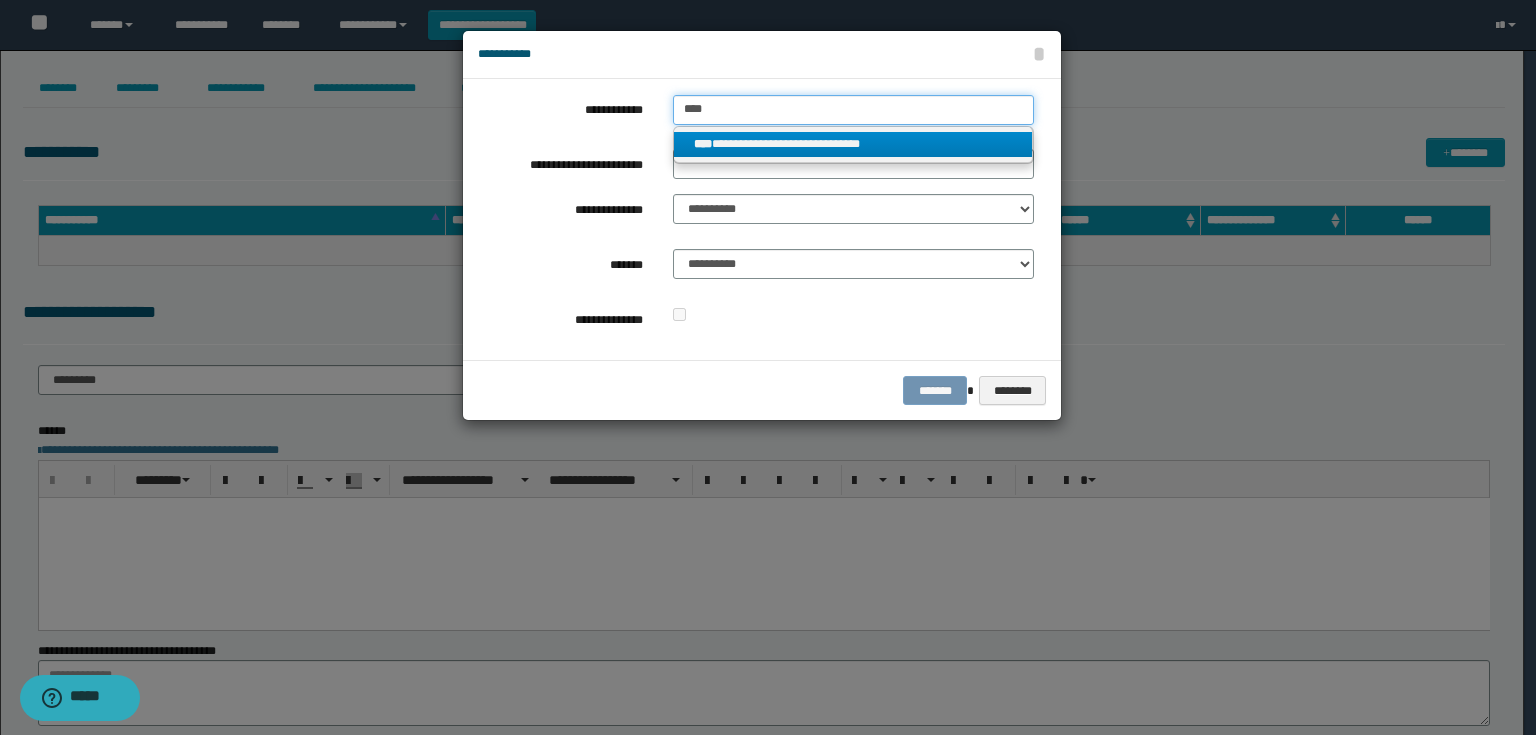 type 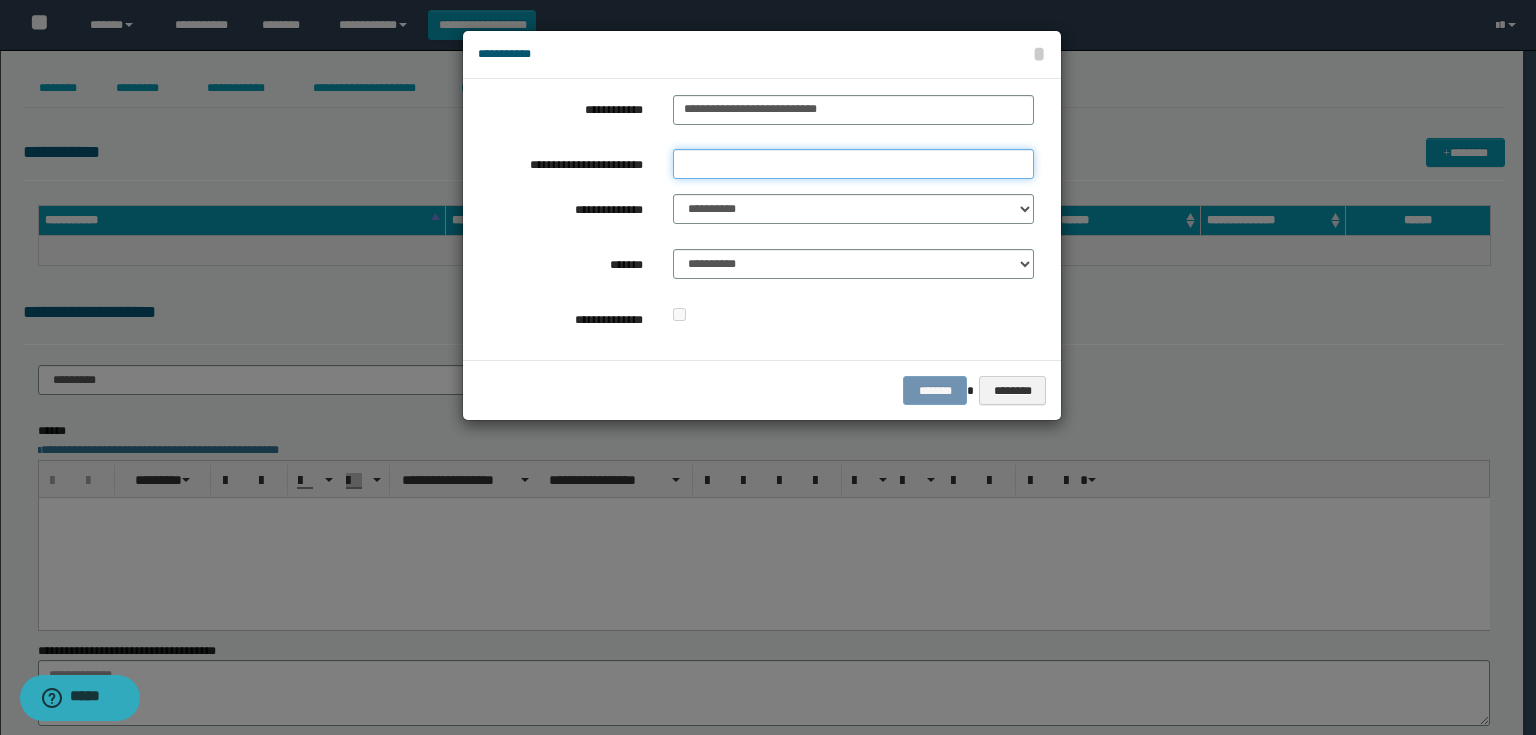 click on "**********" at bounding box center [853, 164] 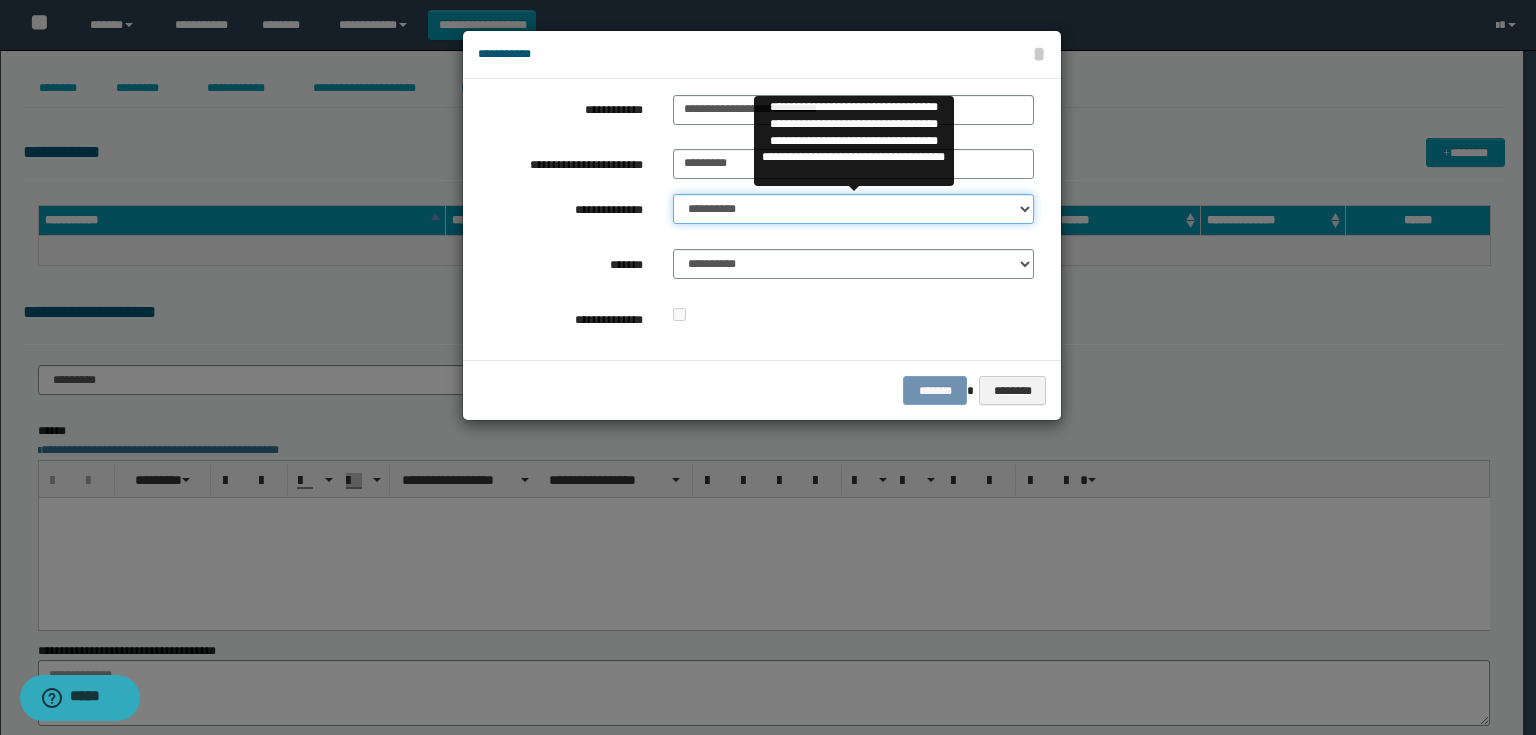 click on "**********" at bounding box center [853, 209] 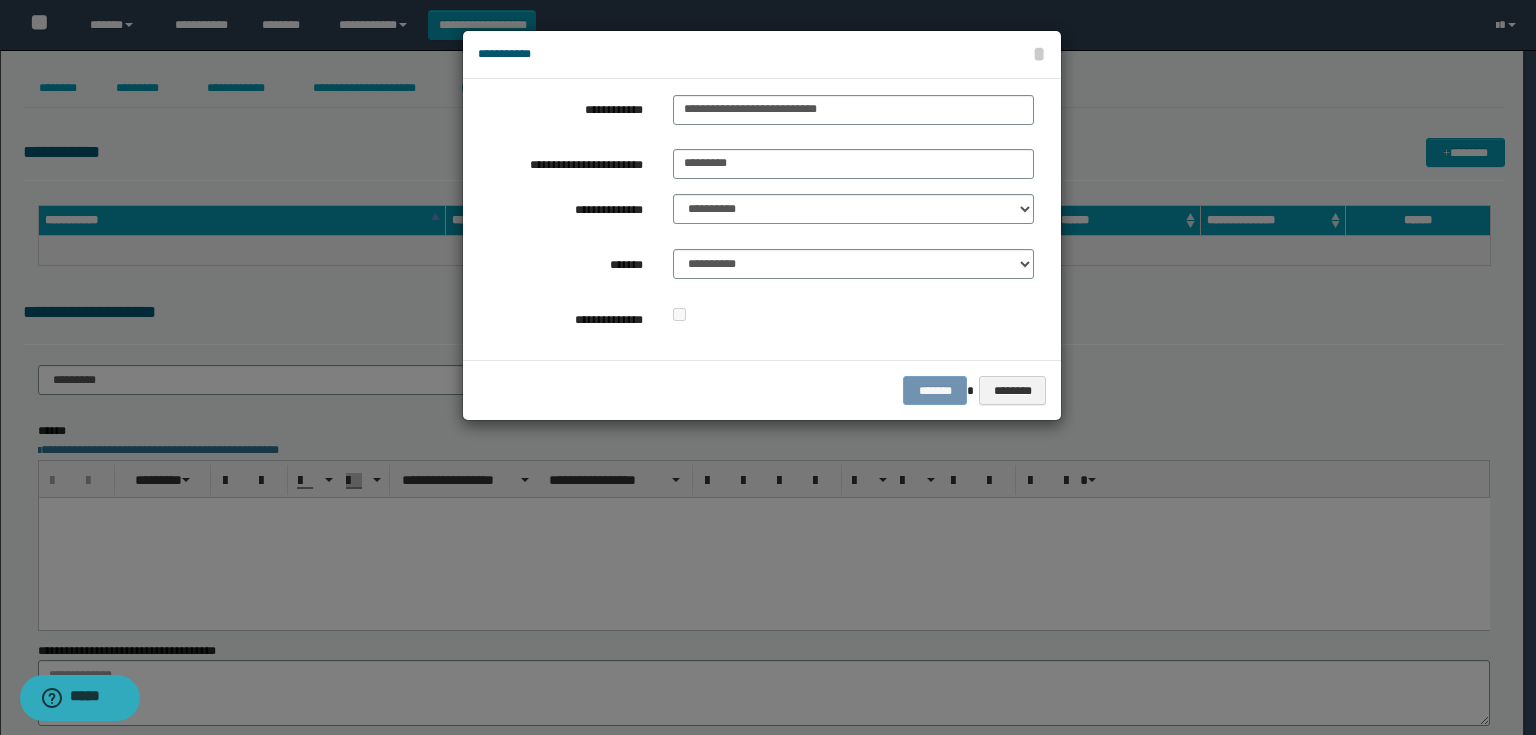 click on "**********" at bounding box center [560, 317] 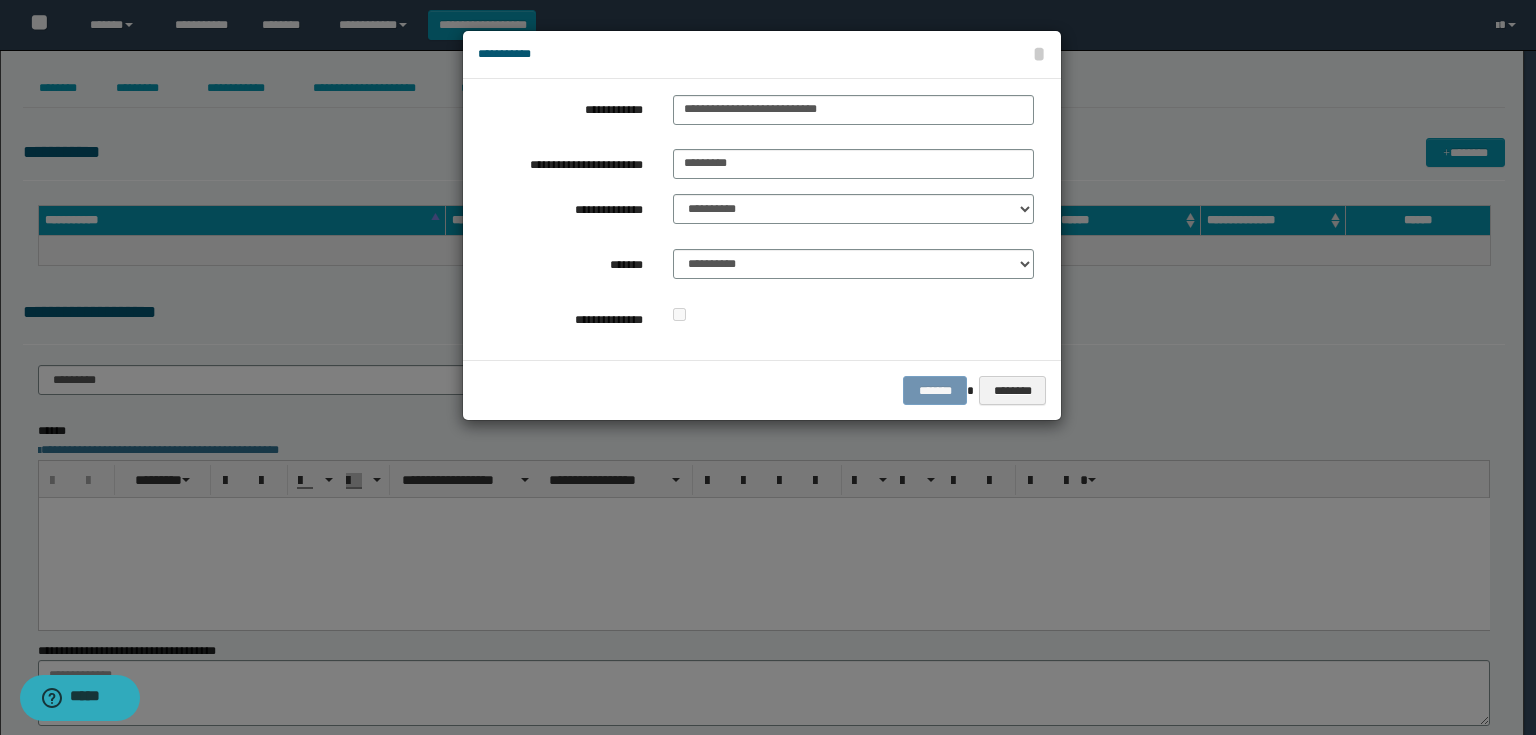 drag, startPoint x: 677, startPoint y: 325, endPoint x: 677, endPoint y: 340, distance: 15 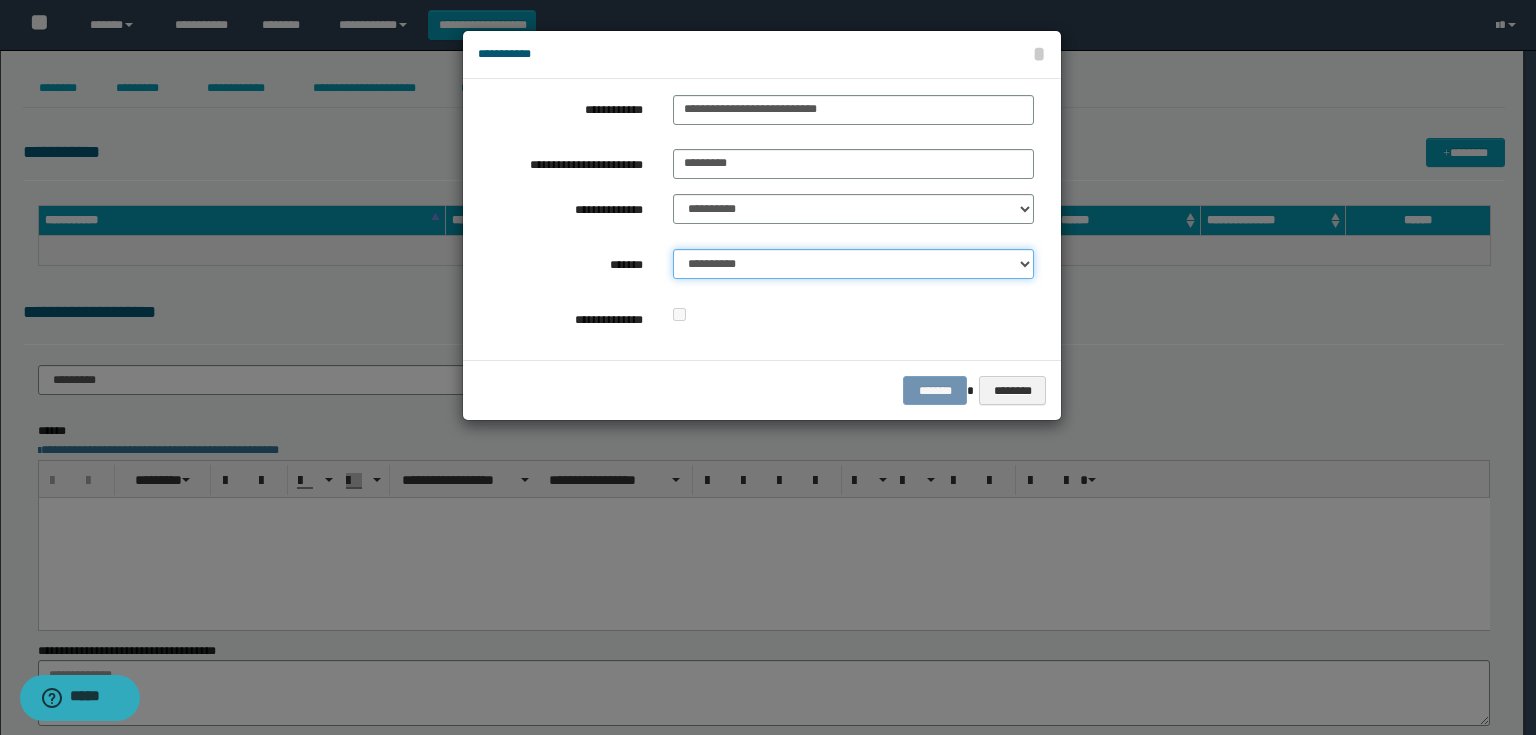 click on "**********" at bounding box center [853, 264] 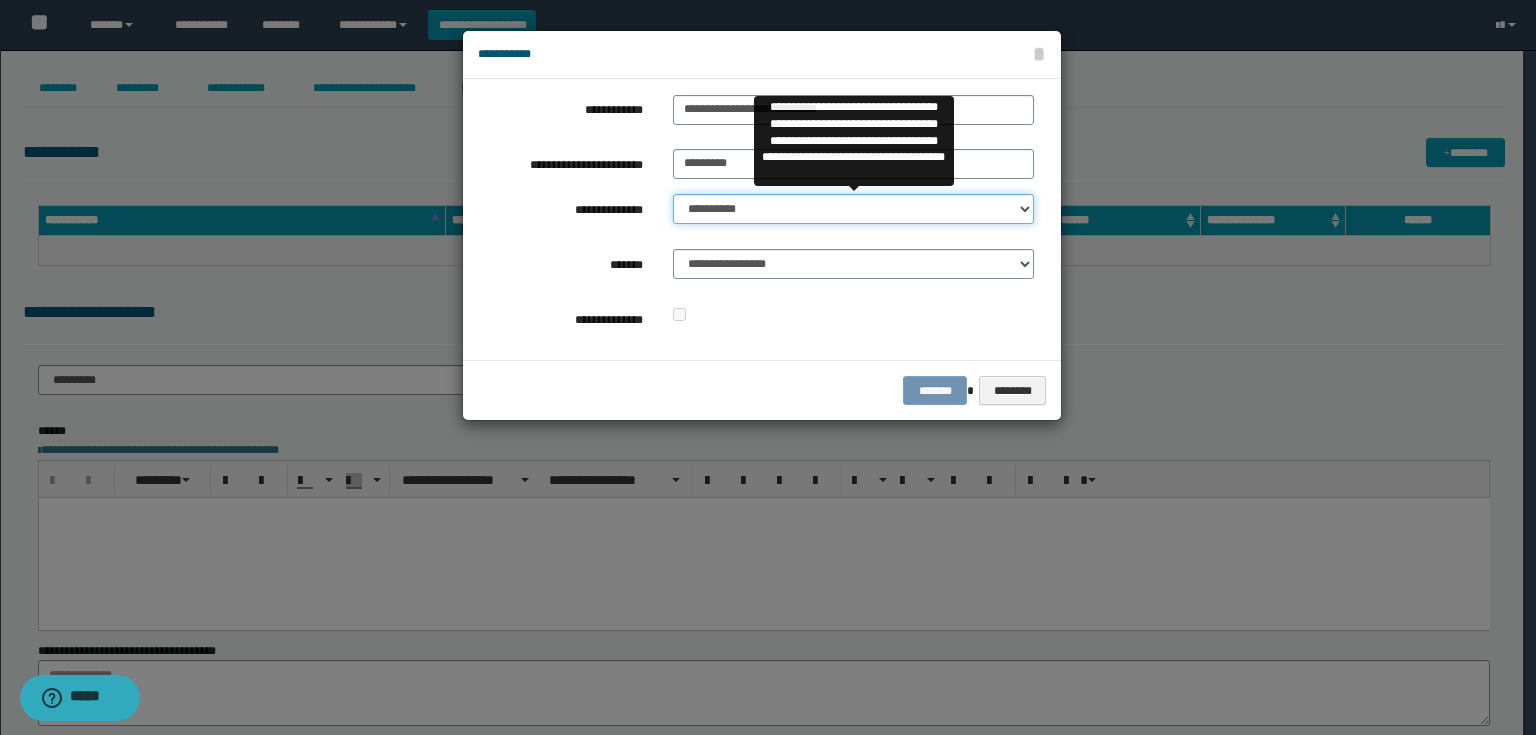 click on "**********" at bounding box center [853, 209] 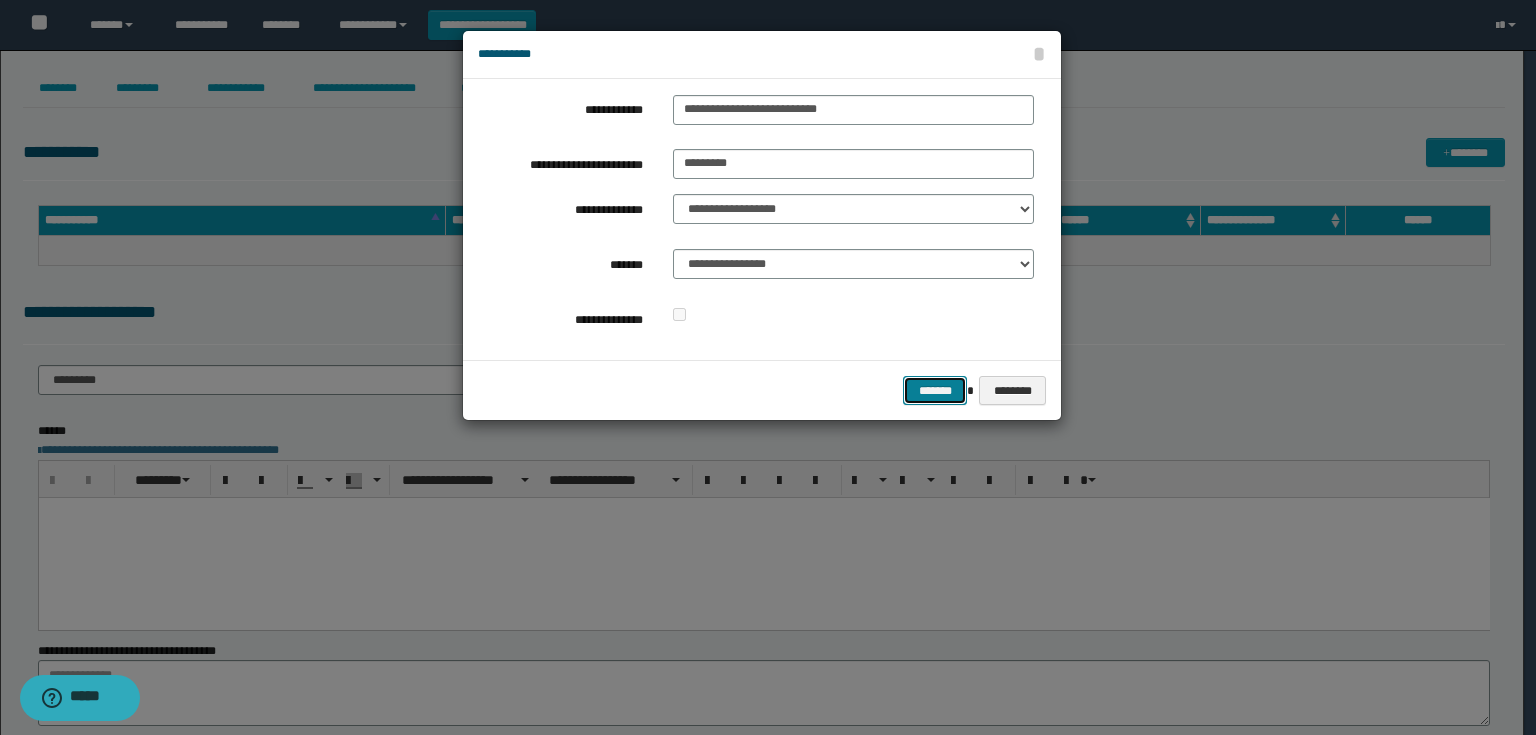 click on "*******" at bounding box center [935, 391] 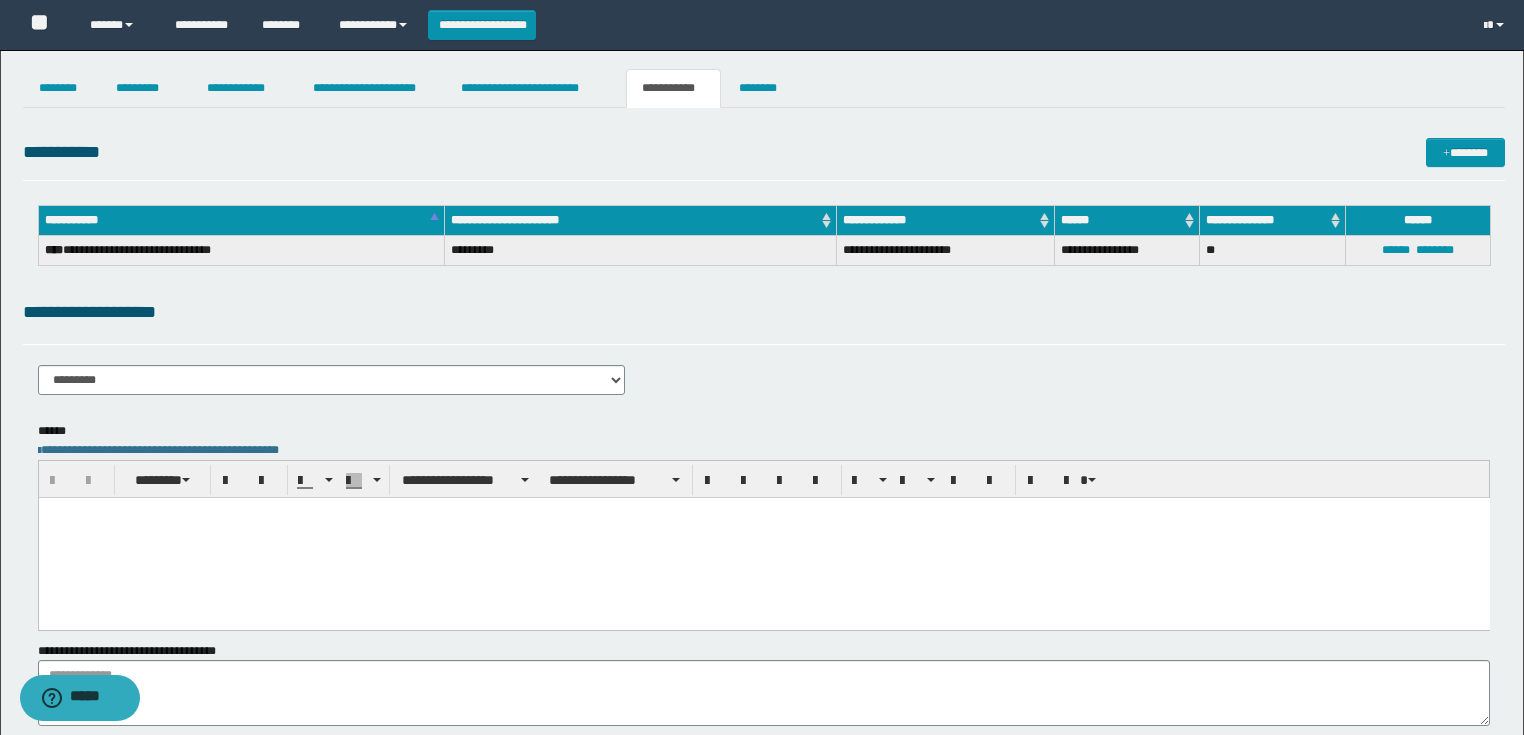 drag, startPoint x: 113, startPoint y: 535, endPoint x: 123, endPoint y: 529, distance: 11.661903 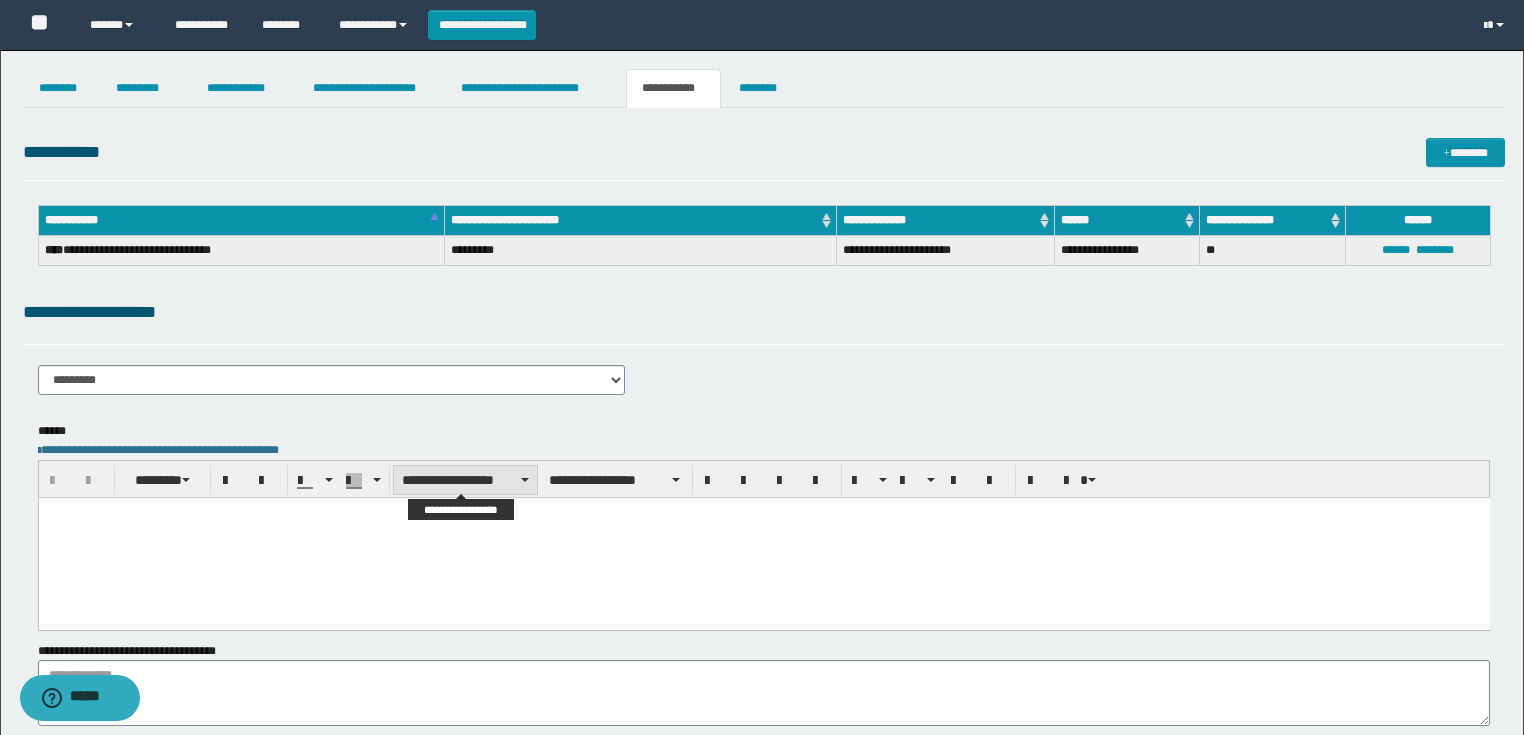 type 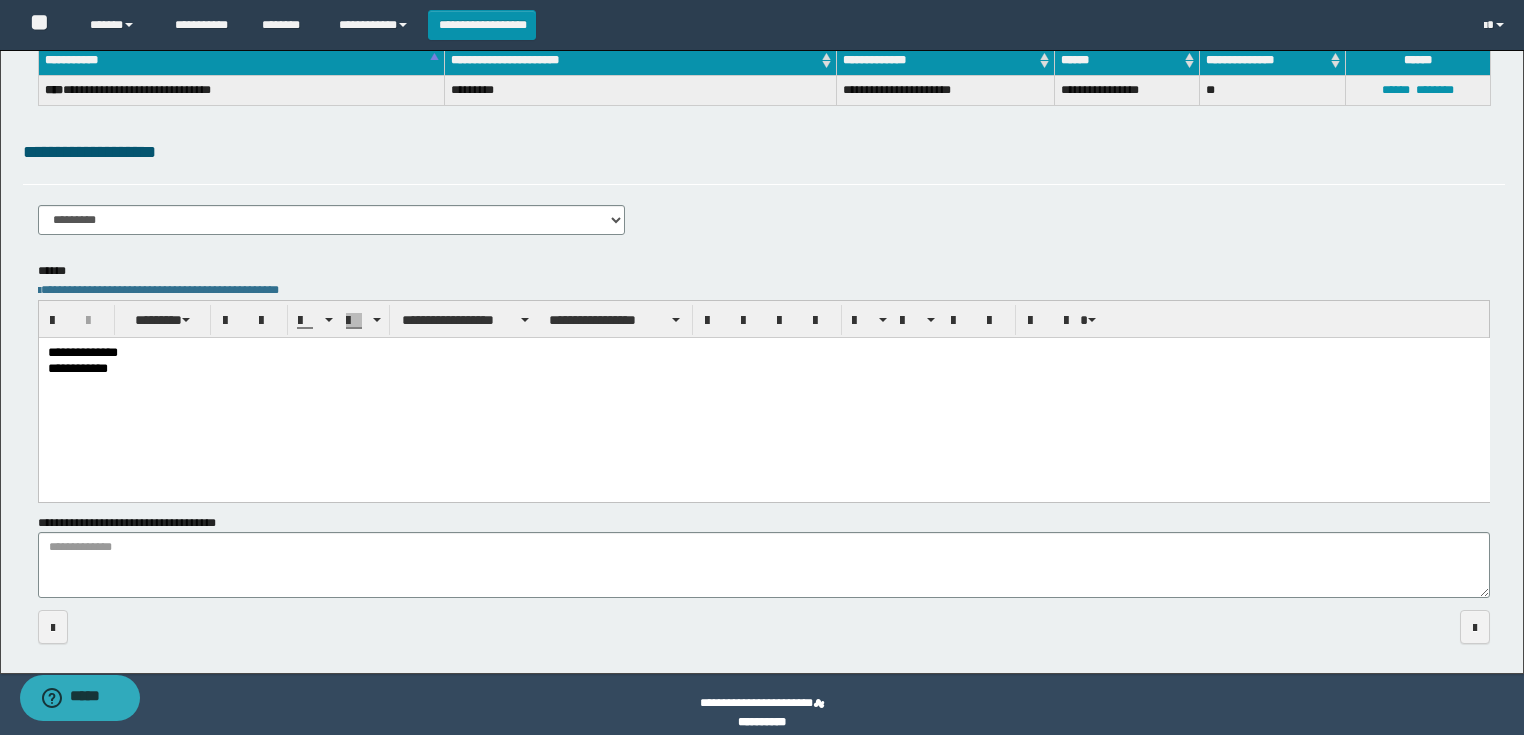 scroll, scrollTop: 176, scrollLeft: 0, axis: vertical 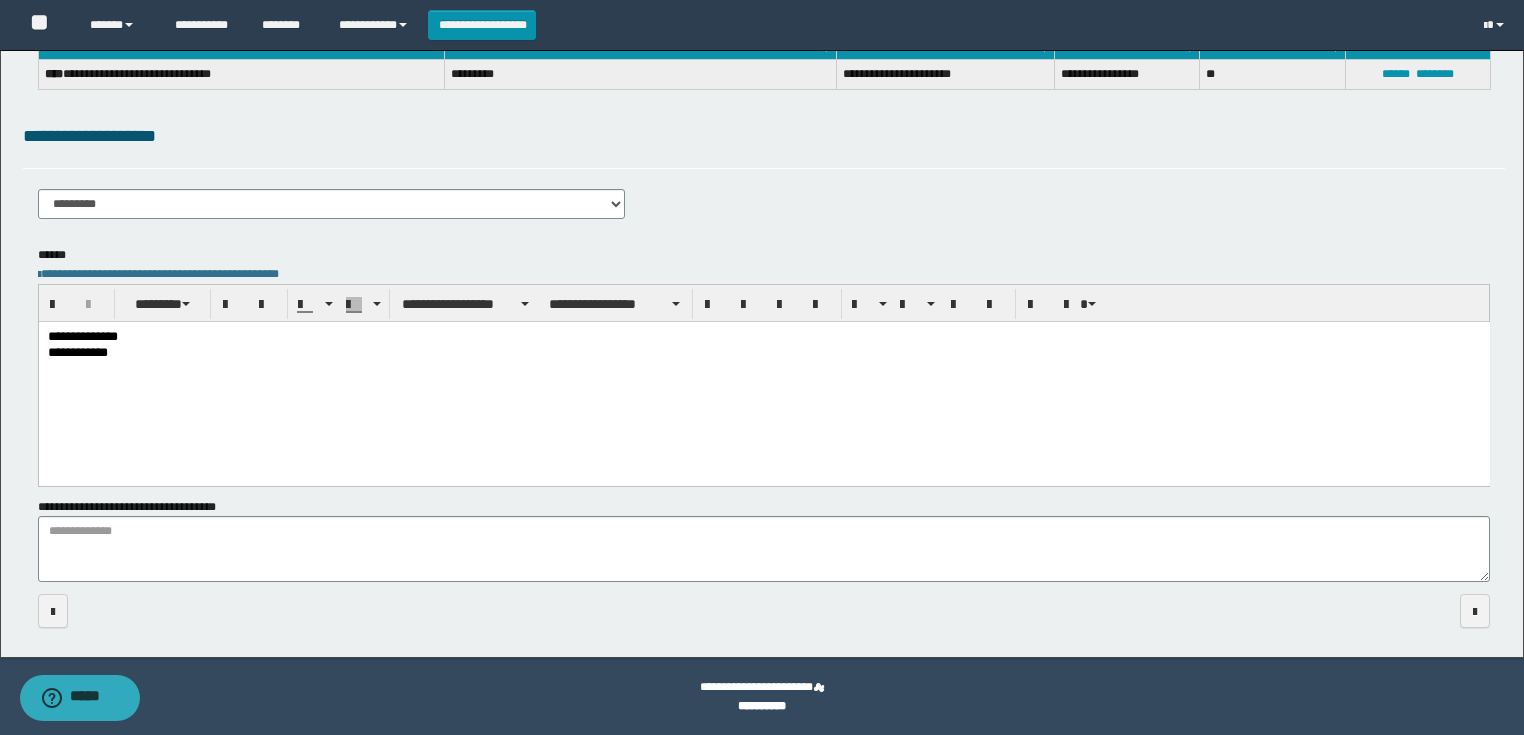 click on "**********" at bounding box center [764, 549] 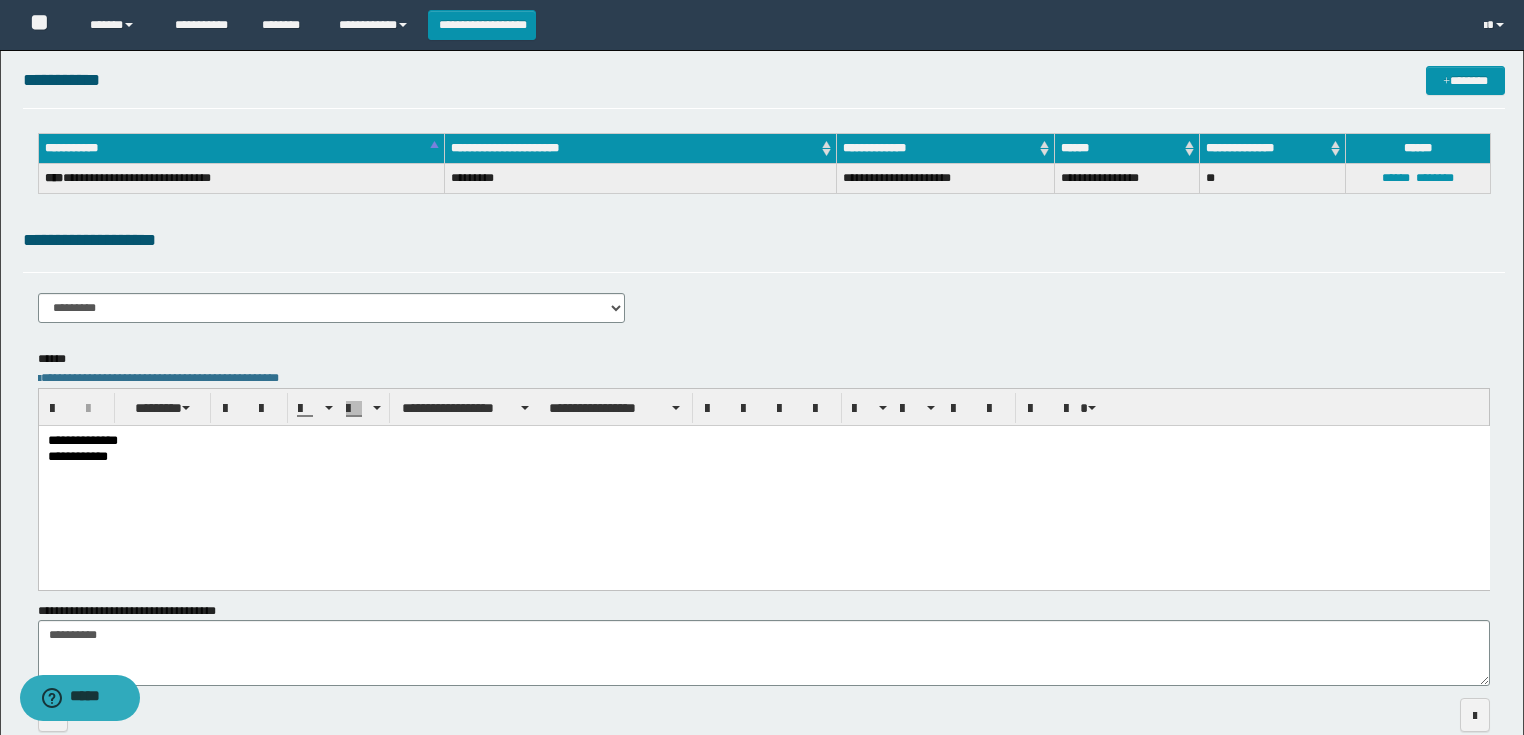scroll, scrollTop: 176, scrollLeft: 0, axis: vertical 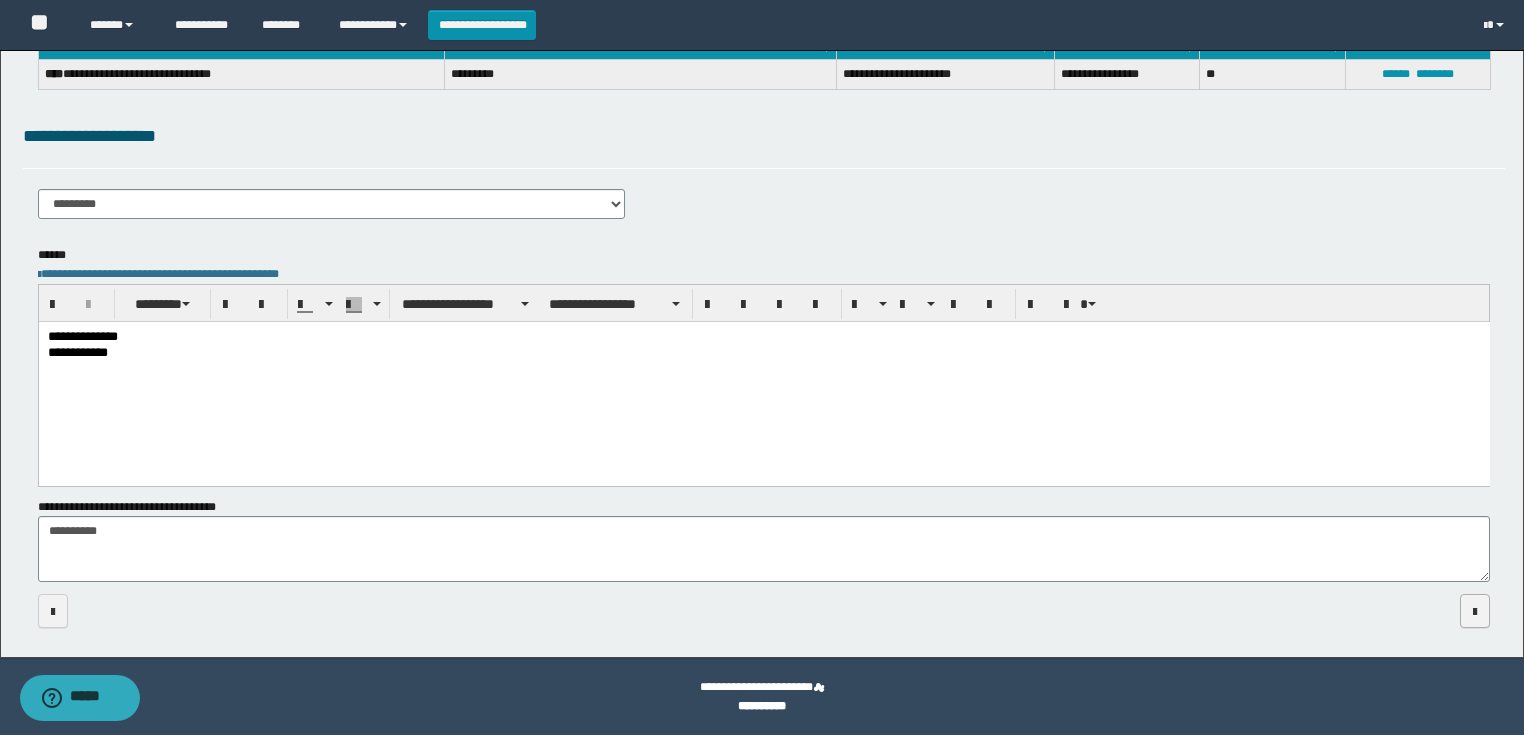 type on "**********" 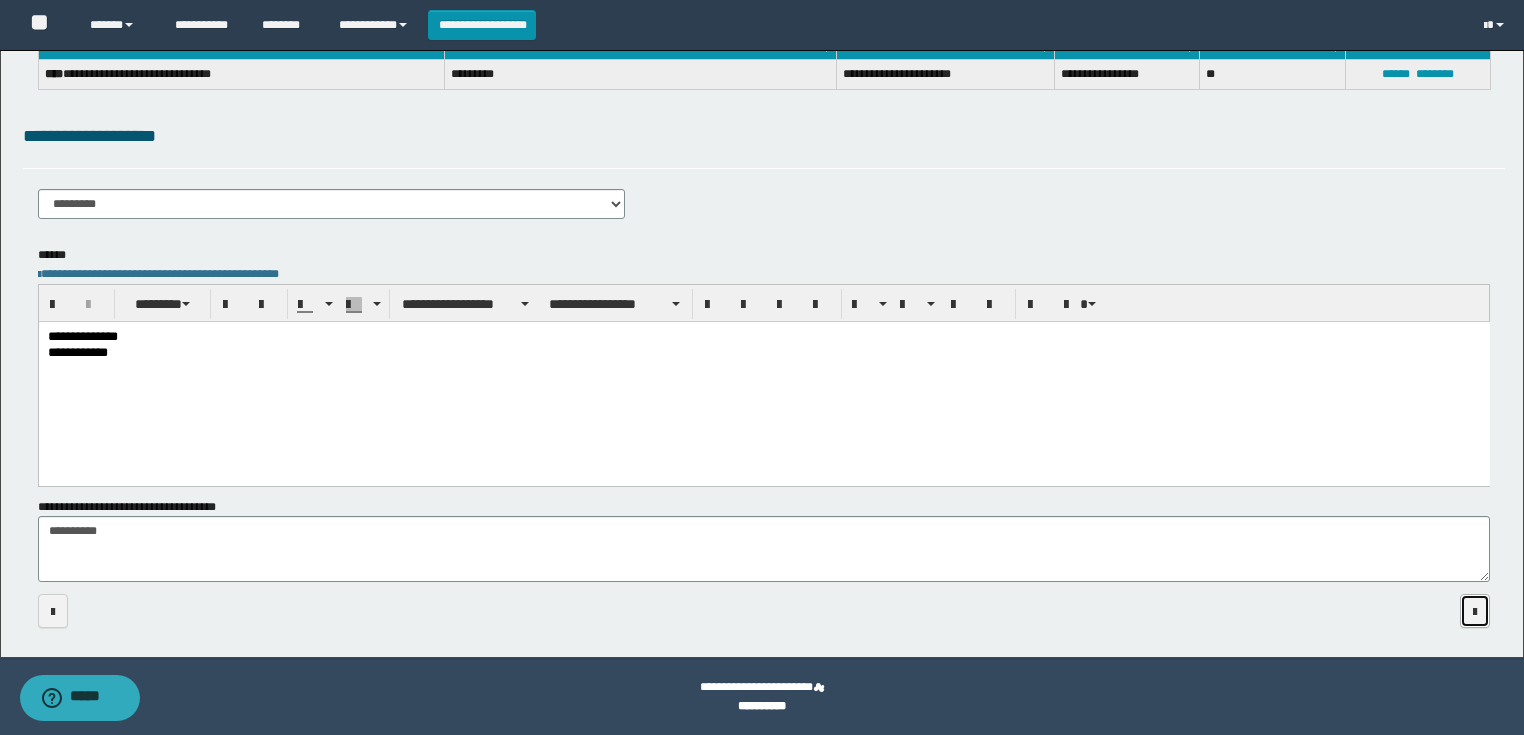 click at bounding box center [1475, 612] 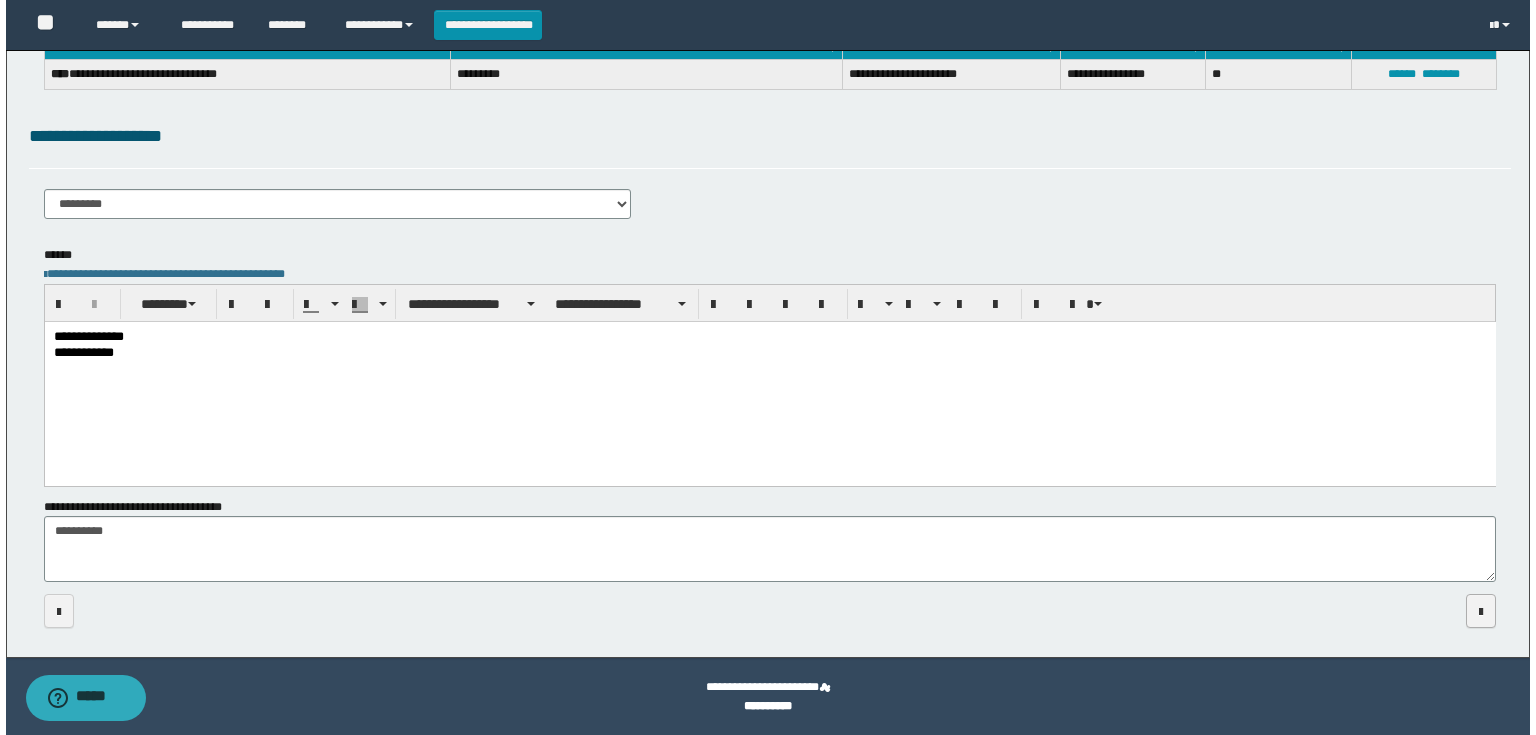 scroll, scrollTop: 0, scrollLeft: 0, axis: both 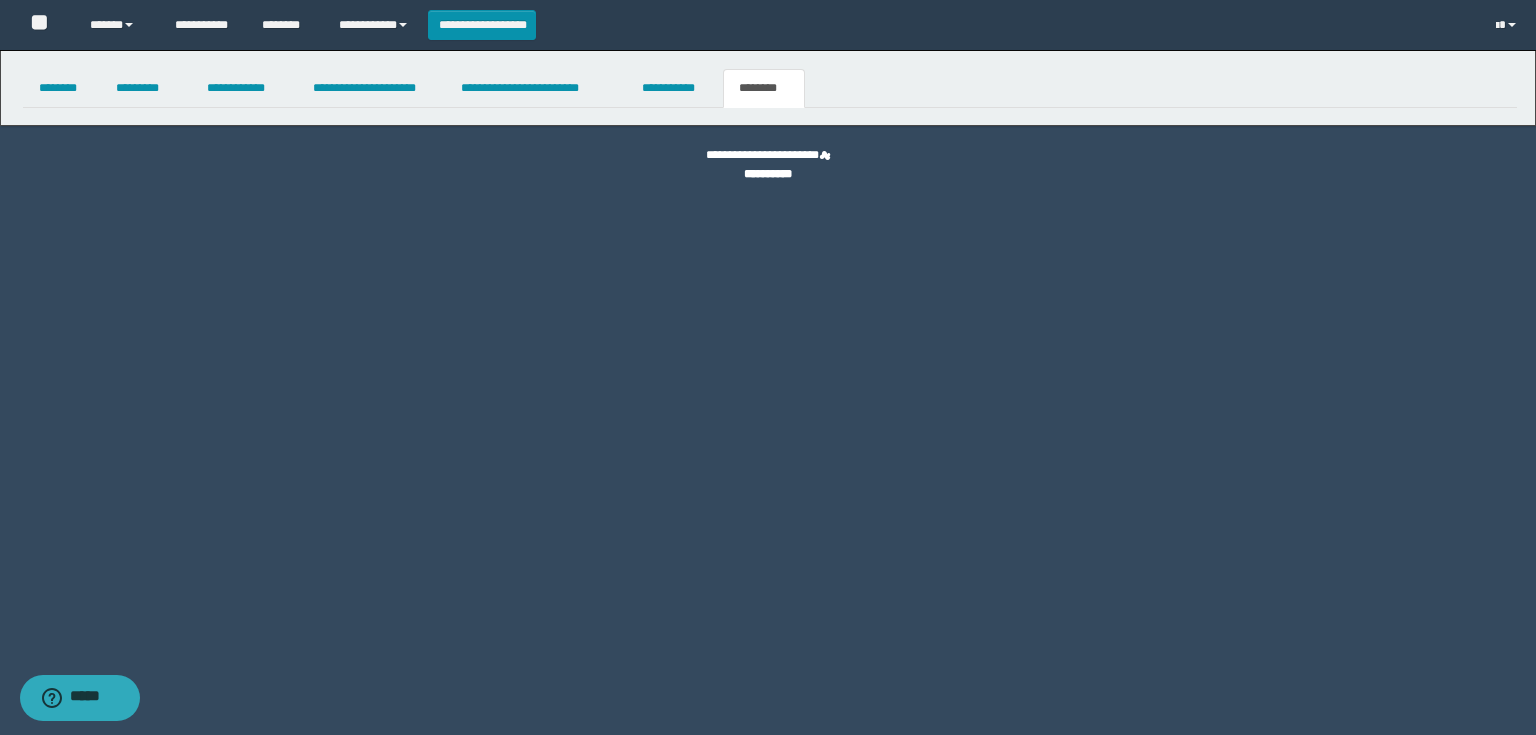 select 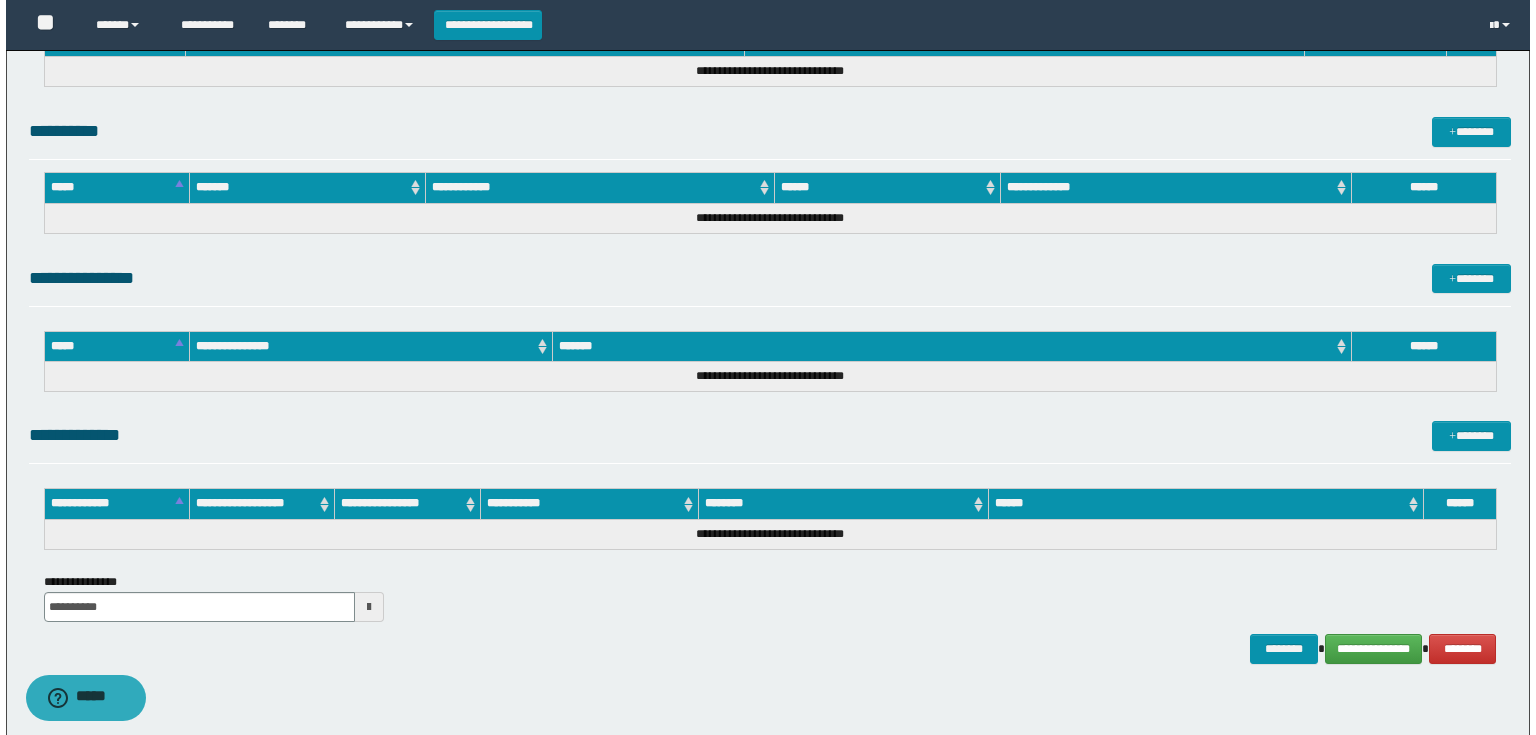 scroll, scrollTop: 889, scrollLeft: 0, axis: vertical 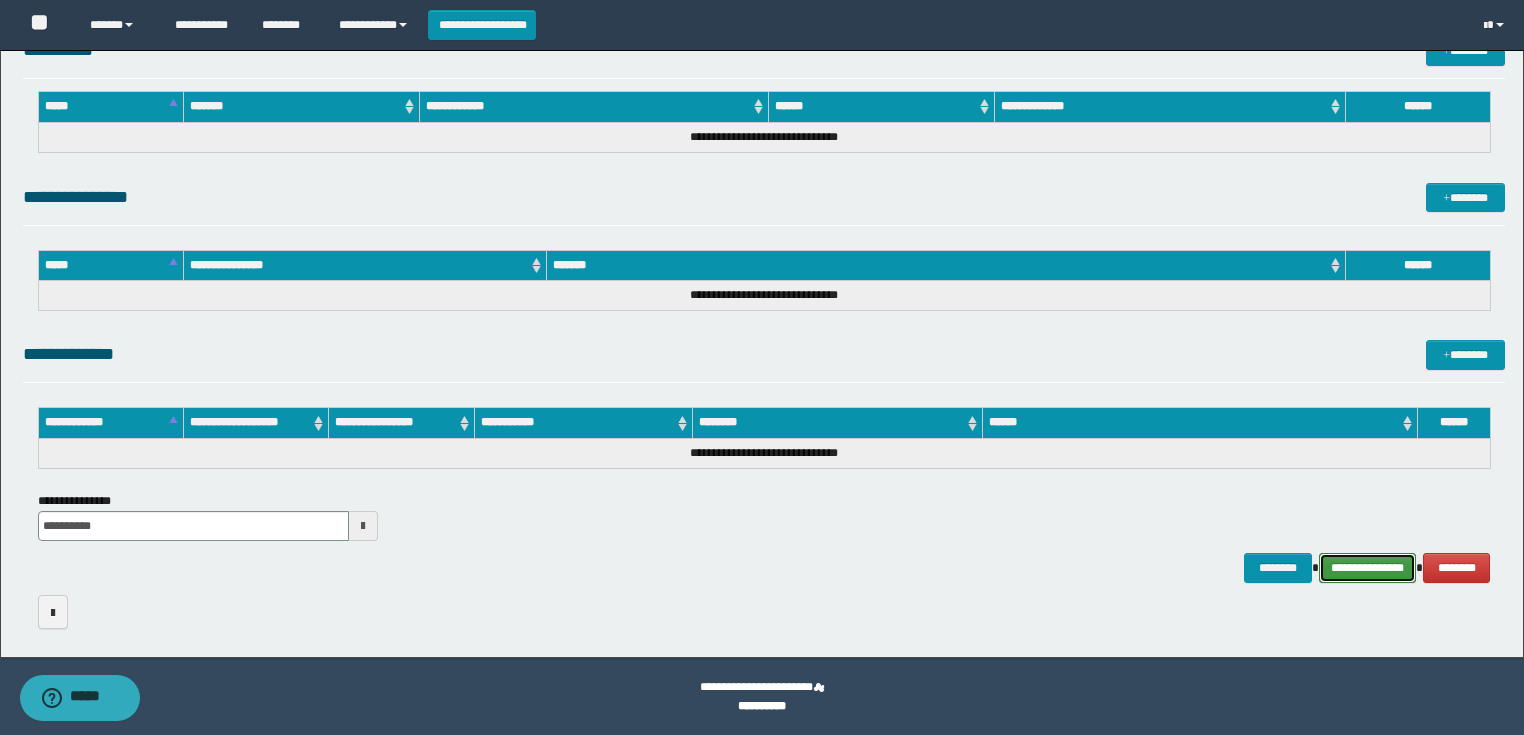 click on "**********" at bounding box center (1368, 568) 